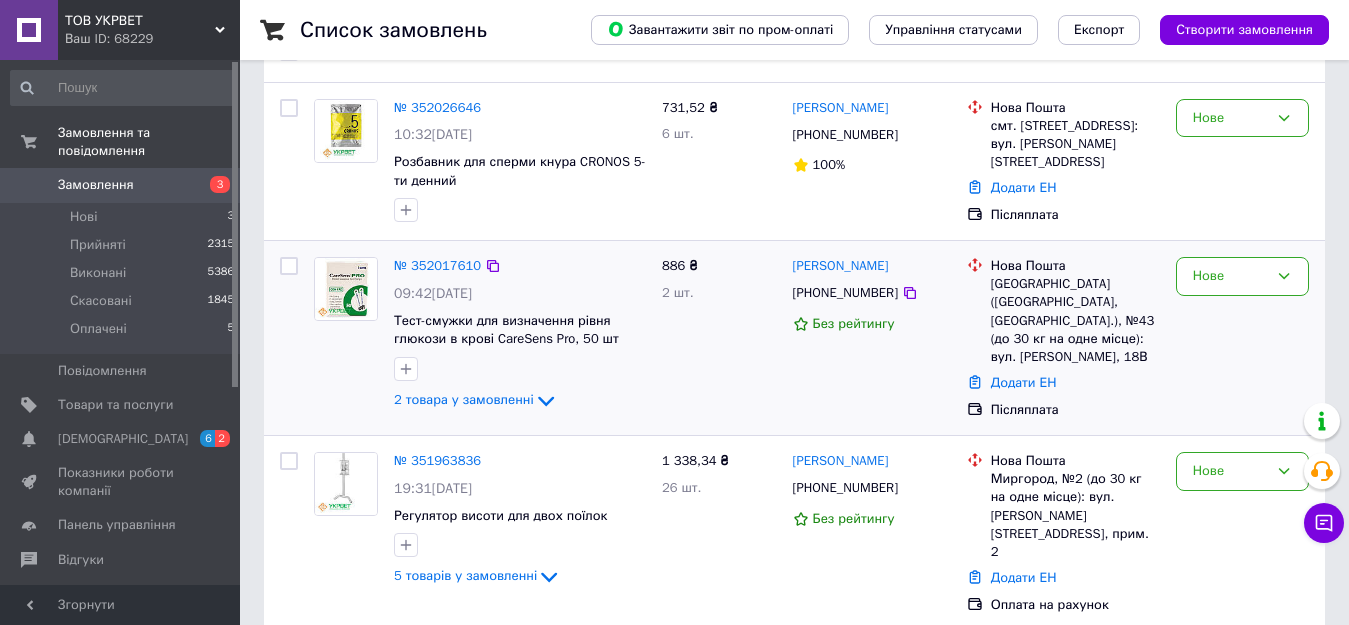 scroll, scrollTop: 0, scrollLeft: 0, axis: both 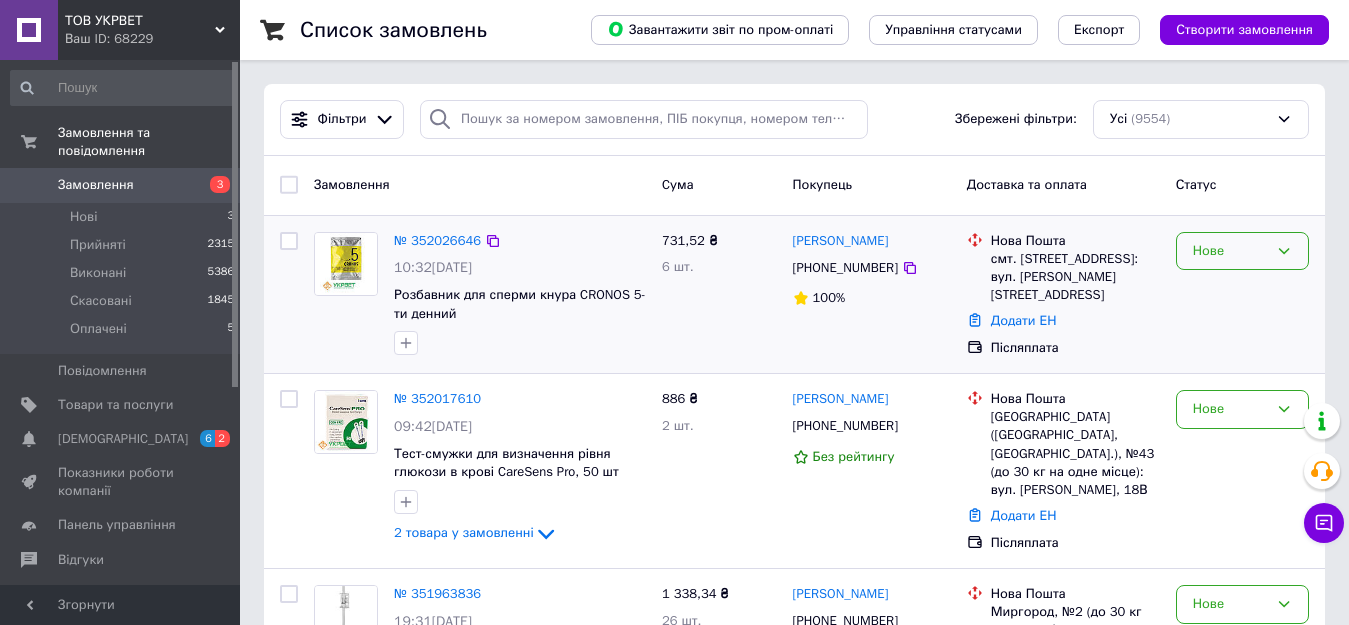 click 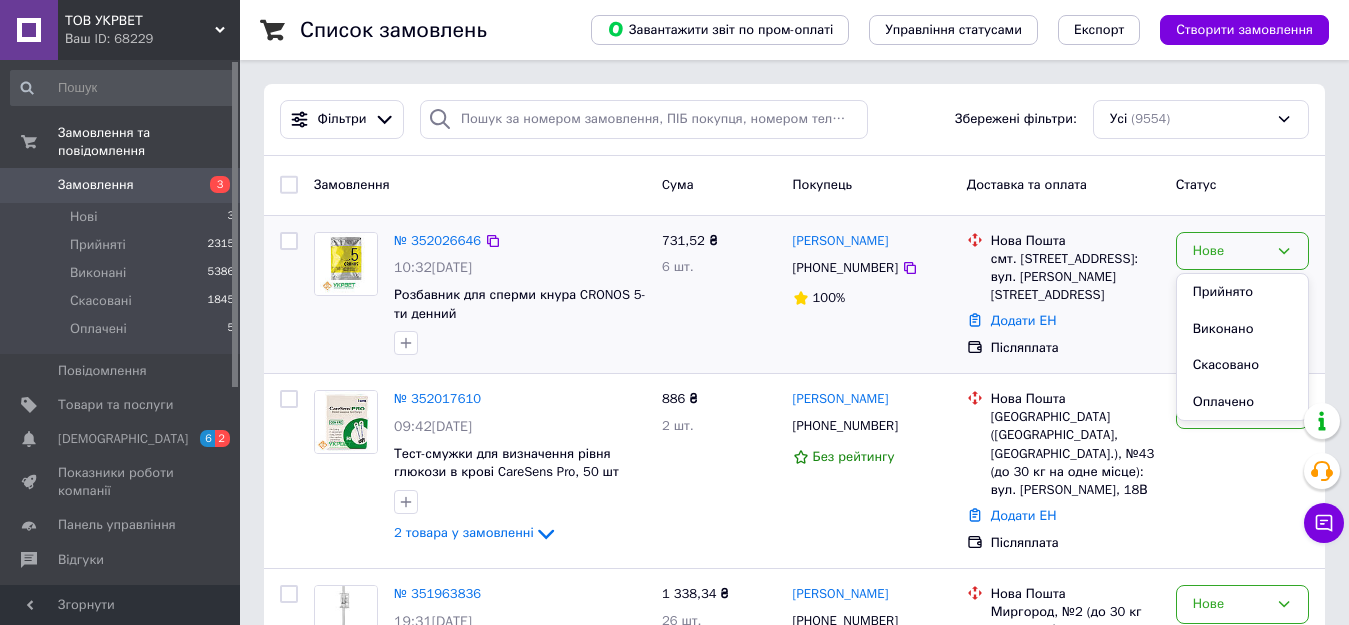 drag, startPoint x: 1232, startPoint y: 289, endPoint x: 527, endPoint y: 245, distance: 706.3717 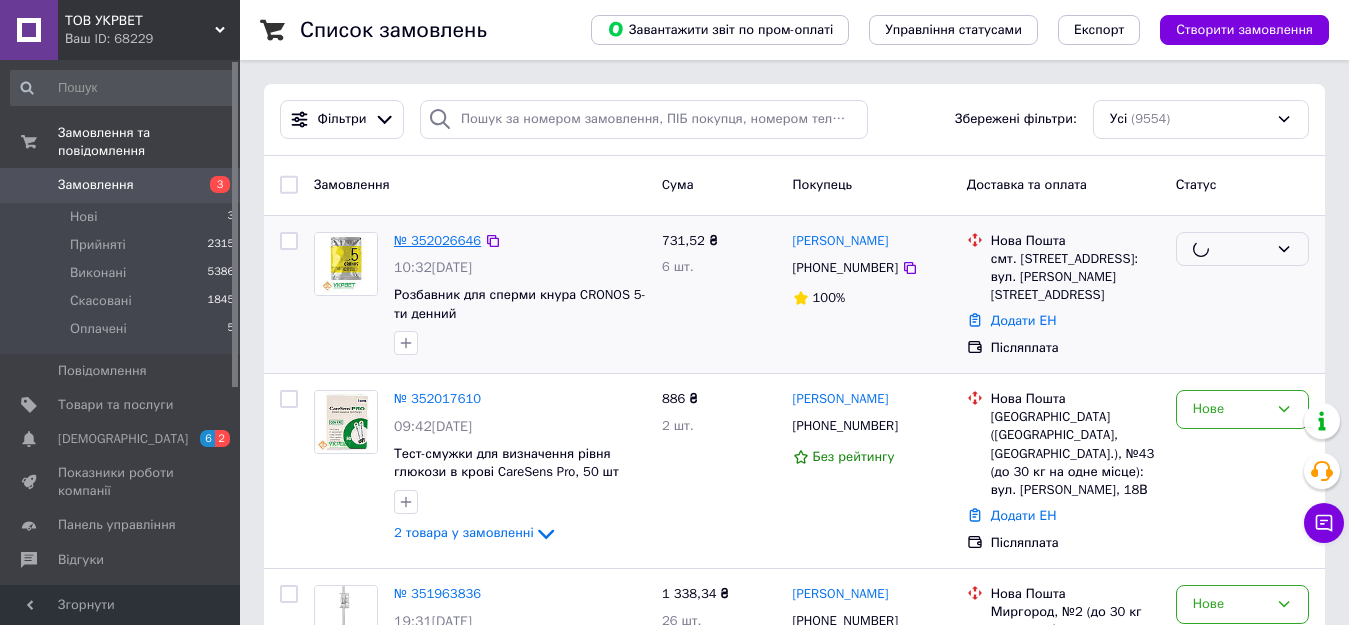 click on "№ 352026646" at bounding box center (437, 240) 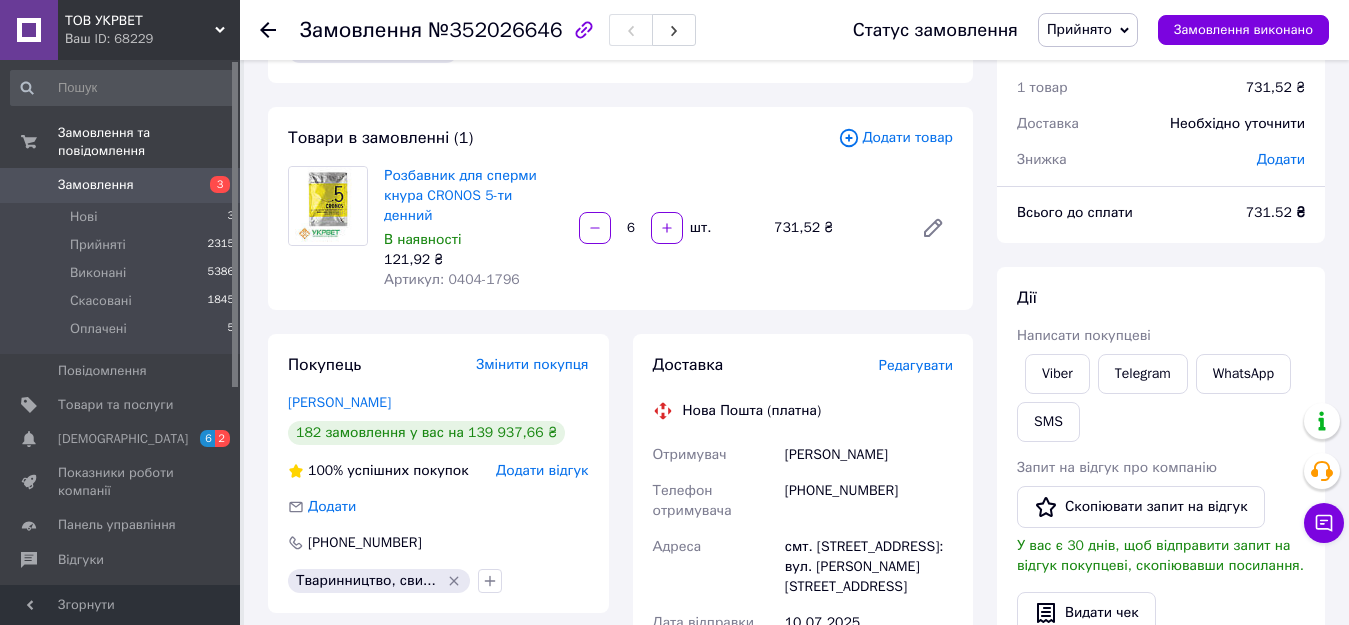 scroll, scrollTop: 100, scrollLeft: 0, axis: vertical 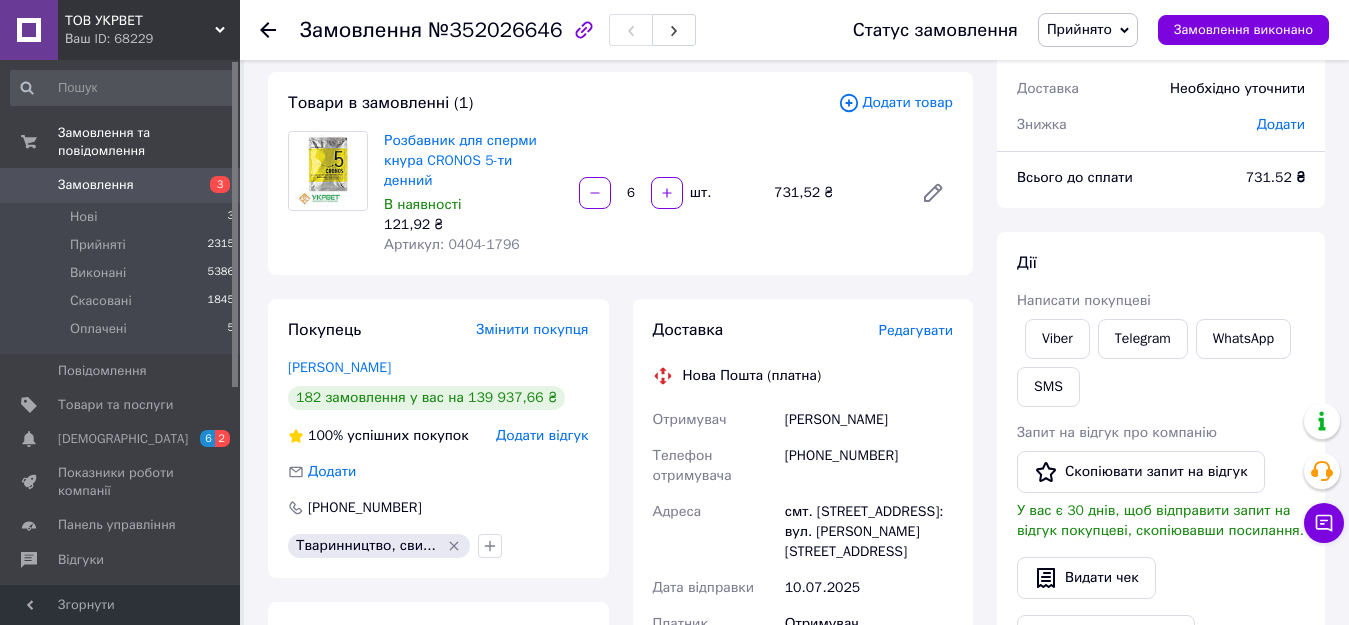 click on "Замовлення" at bounding box center (121, 185) 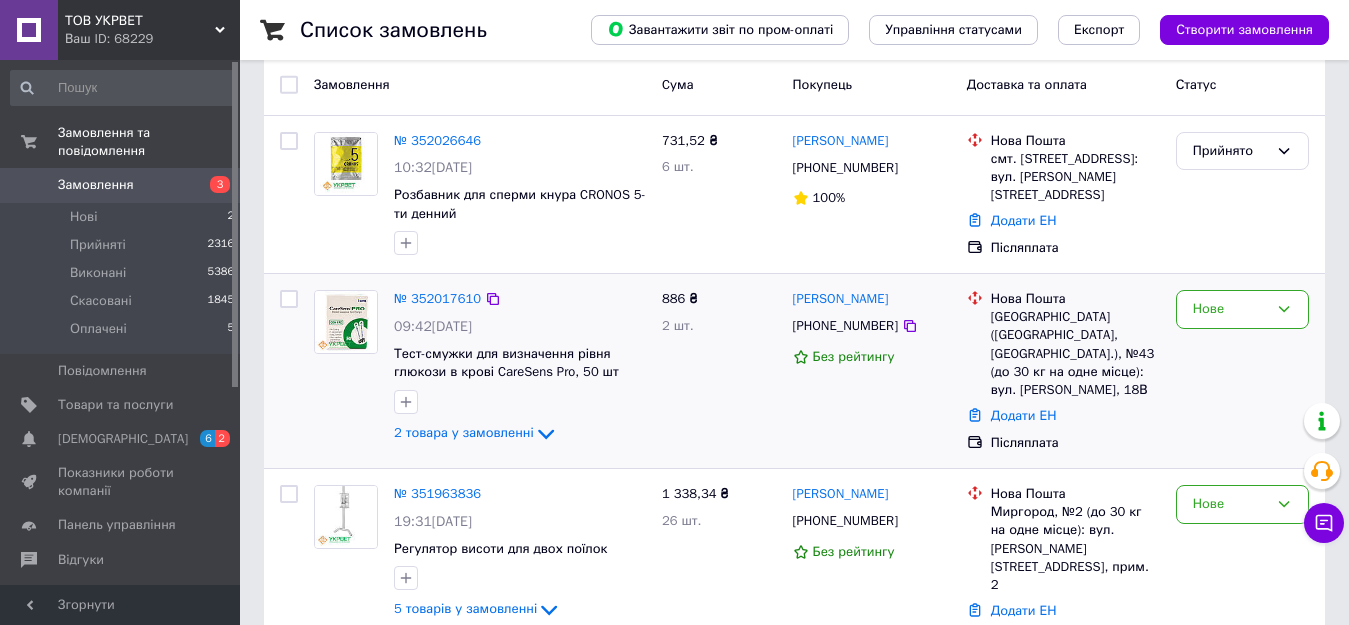 scroll, scrollTop: 200, scrollLeft: 0, axis: vertical 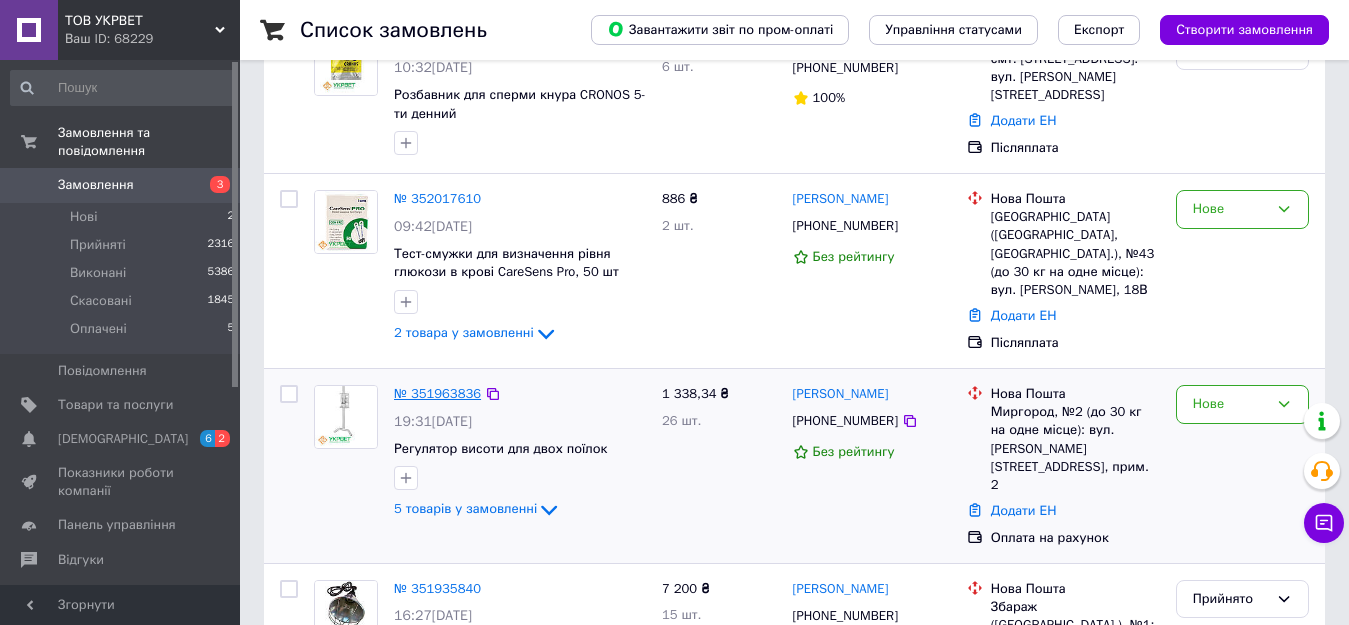 click on "№ 351963836" at bounding box center (437, 393) 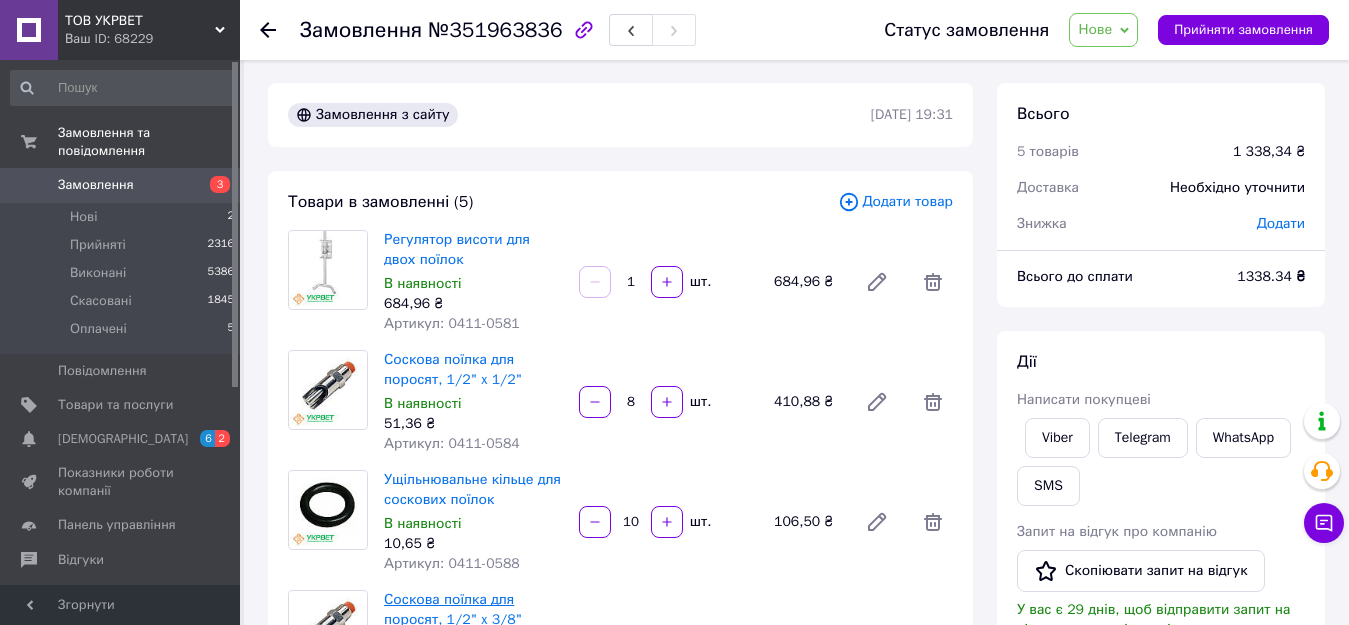 scroll, scrollTop: 0, scrollLeft: 0, axis: both 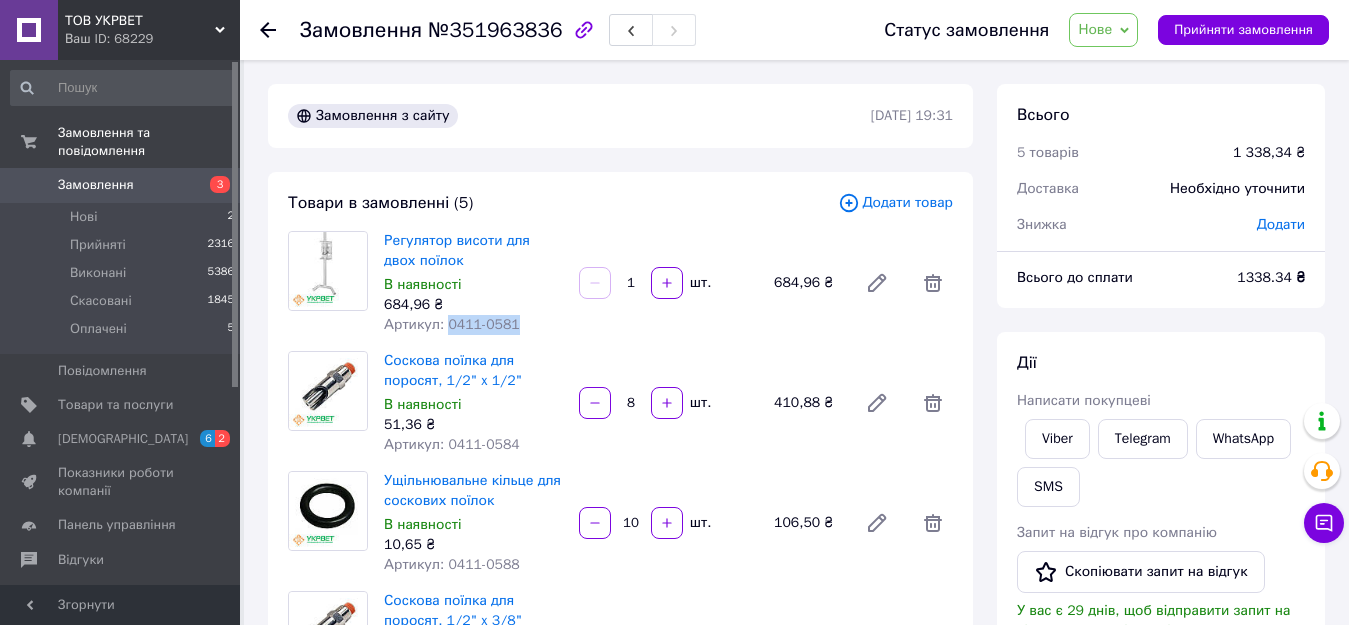 drag, startPoint x: 441, startPoint y: 323, endPoint x: 522, endPoint y: 321, distance: 81.02469 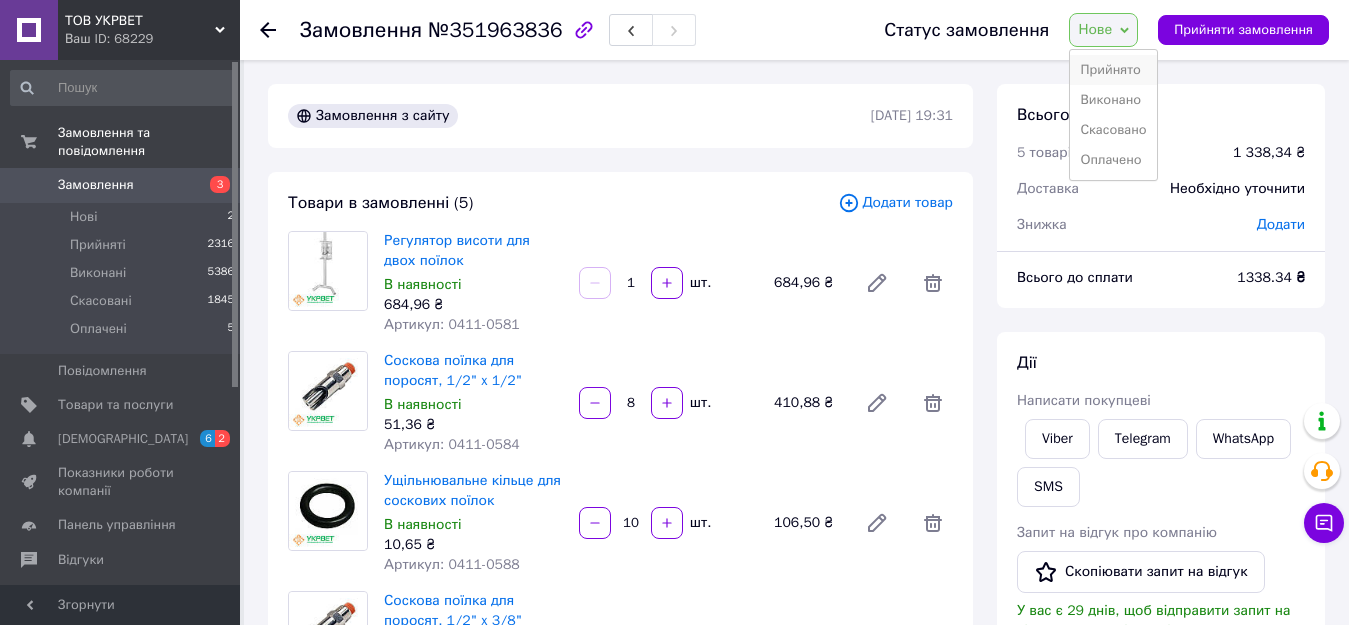 click on "Прийнято" at bounding box center (1113, 70) 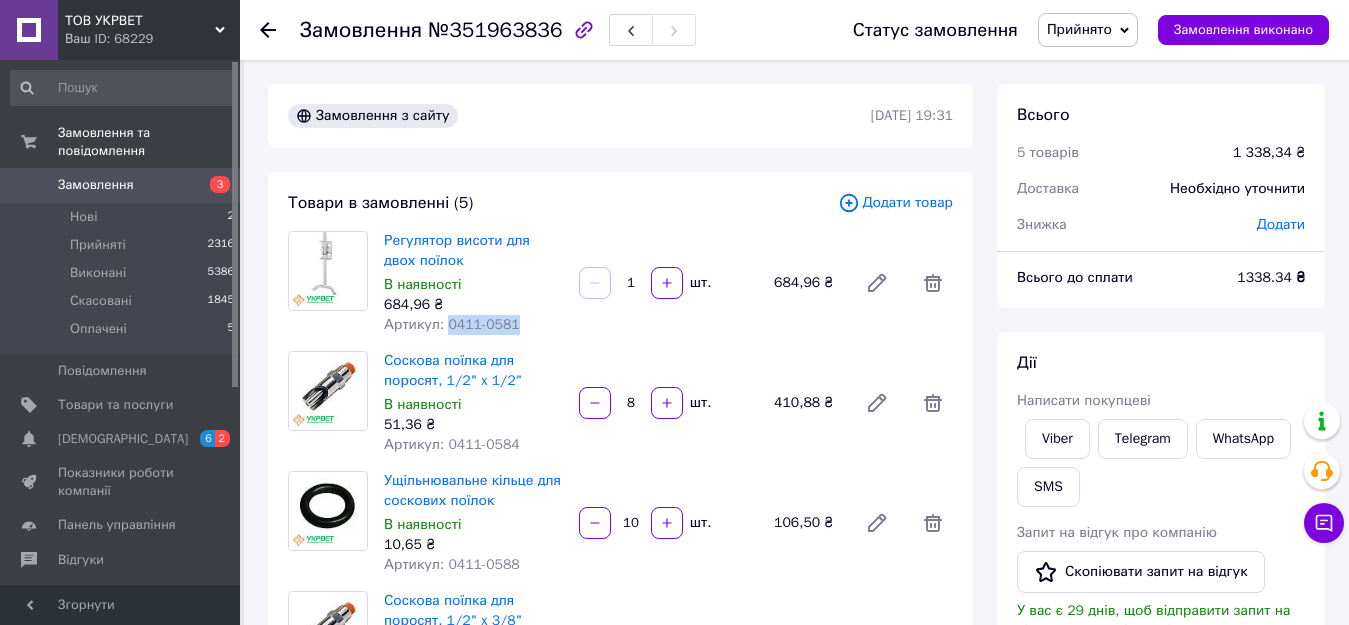 drag, startPoint x: 443, startPoint y: 321, endPoint x: 505, endPoint y: 328, distance: 62.39391 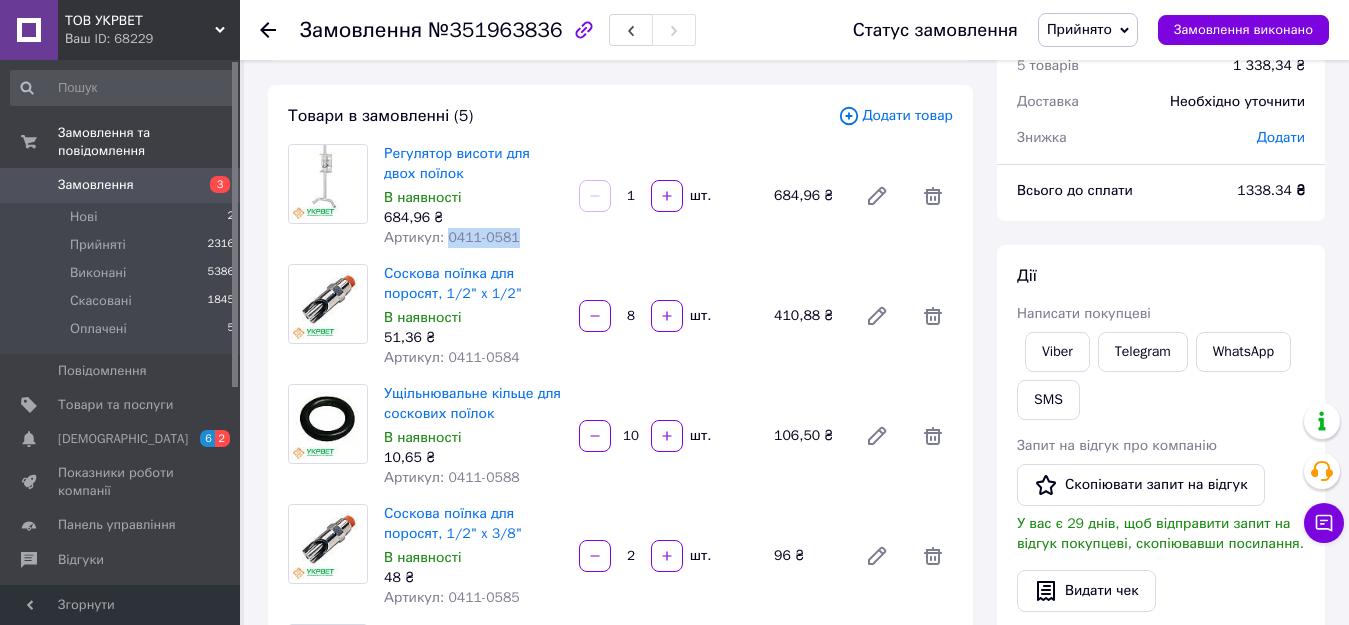 scroll, scrollTop: 200, scrollLeft: 0, axis: vertical 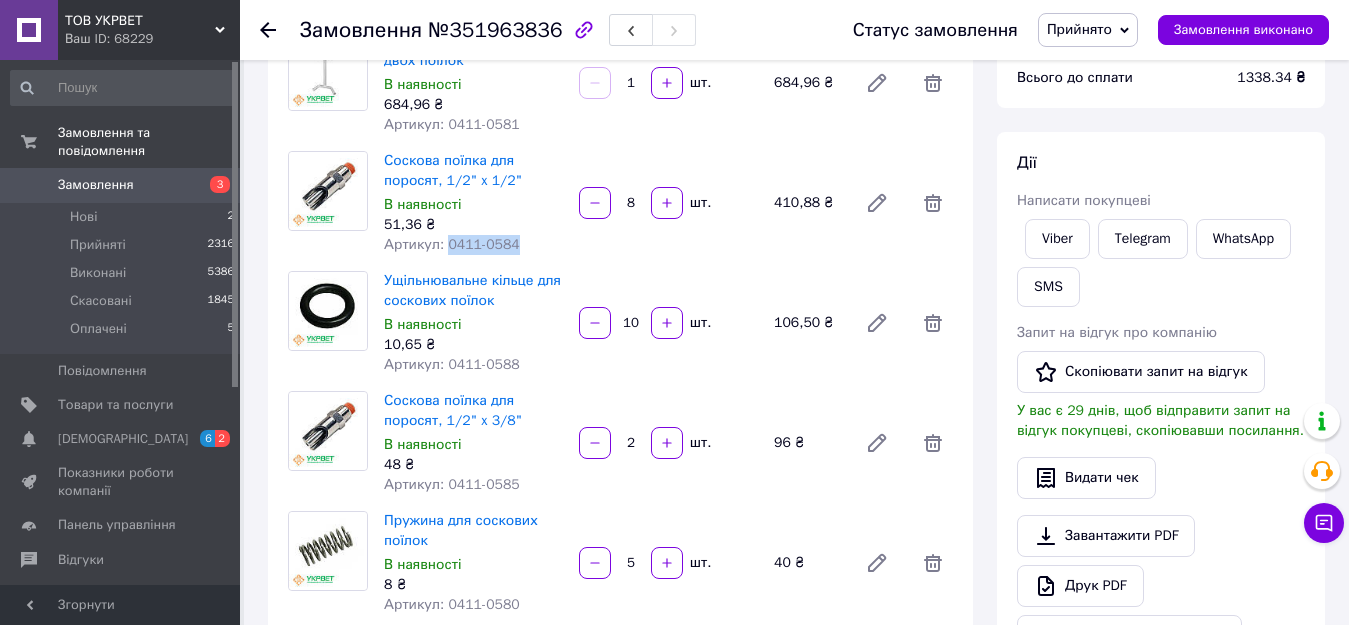 drag, startPoint x: 443, startPoint y: 242, endPoint x: 509, endPoint y: 241, distance: 66.007576 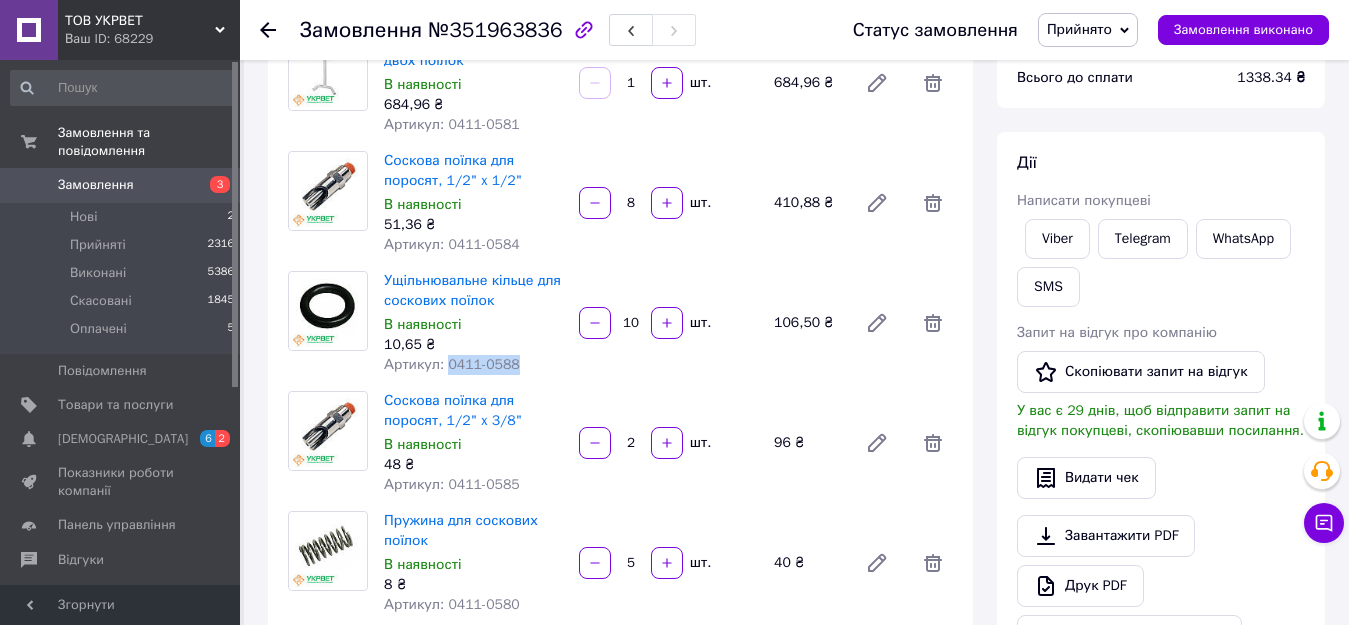 drag, startPoint x: 441, startPoint y: 359, endPoint x: 542, endPoint y: 361, distance: 101.0198 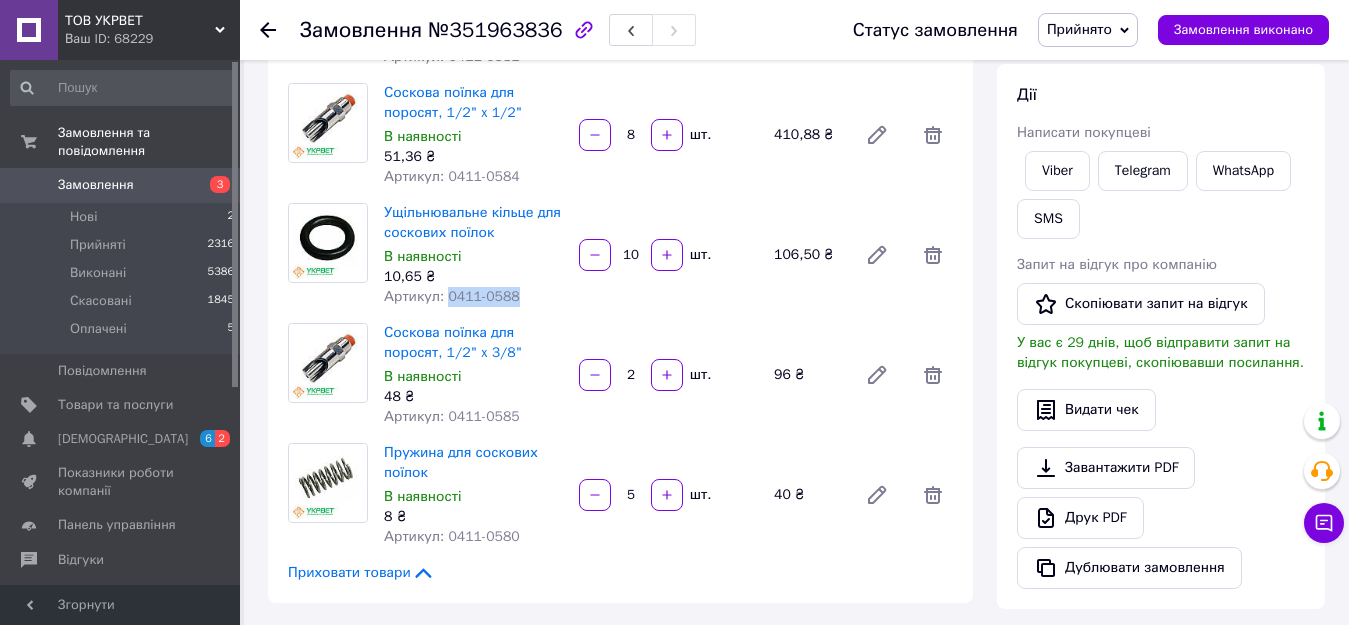 scroll, scrollTop: 300, scrollLeft: 0, axis: vertical 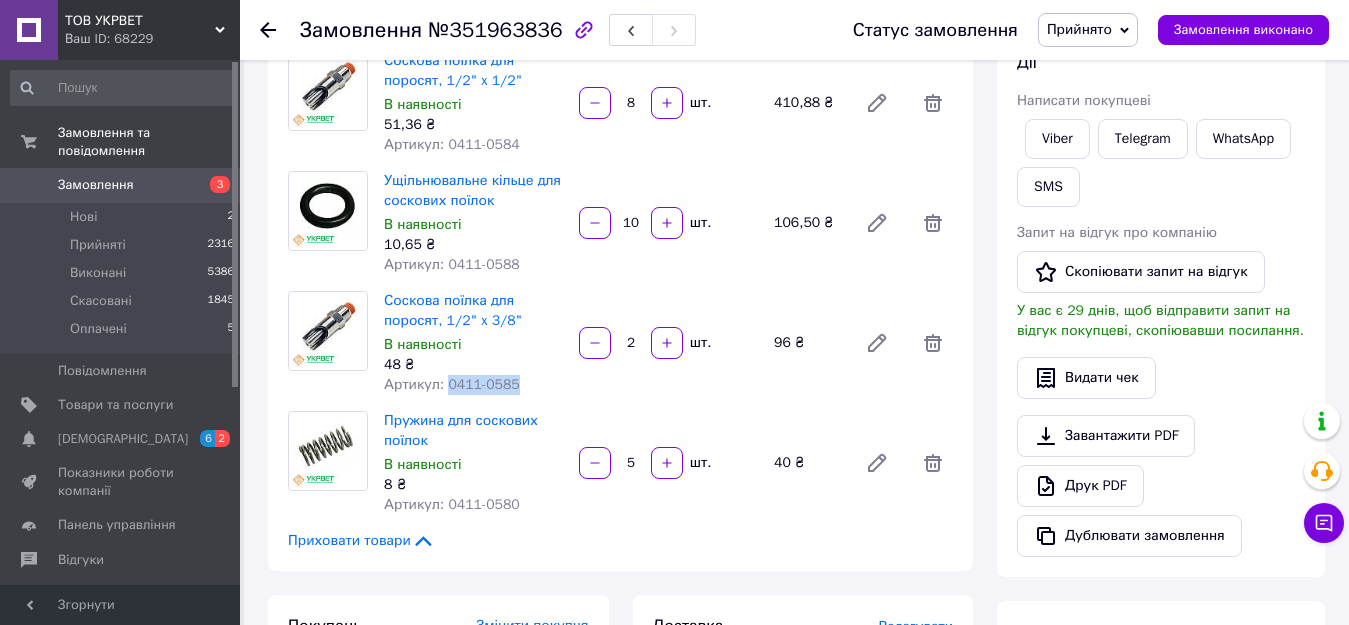 drag, startPoint x: 443, startPoint y: 385, endPoint x: 510, endPoint y: 381, distance: 67.11929 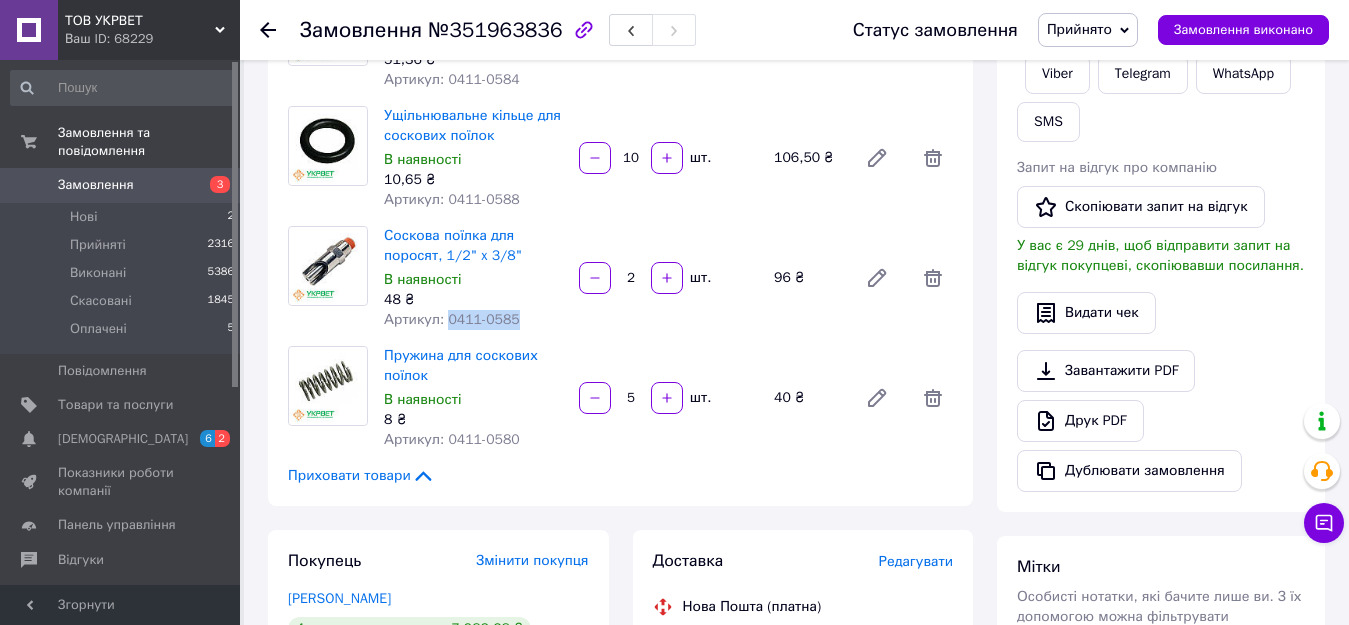 scroll, scrollTop: 400, scrollLeft: 0, axis: vertical 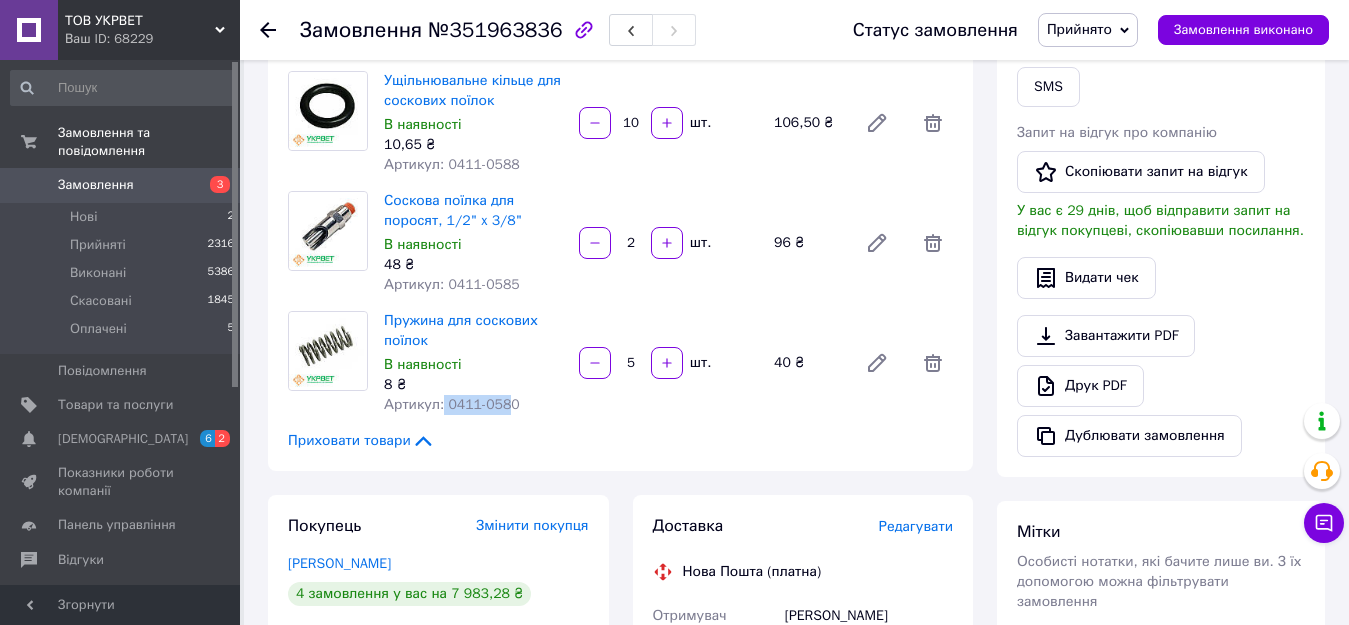 drag, startPoint x: 438, startPoint y: 401, endPoint x: 503, endPoint y: 402, distance: 65.00769 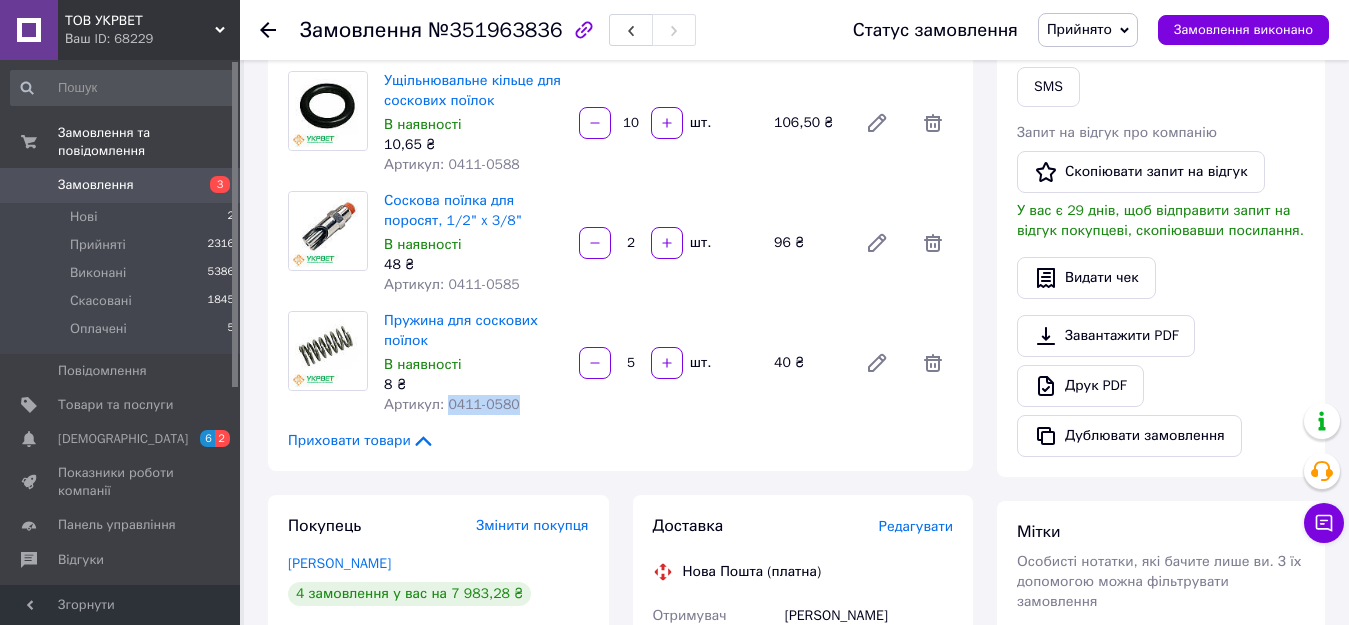 drag, startPoint x: 445, startPoint y: 401, endPoint x: 522, endPoint y: 401, distance: 77 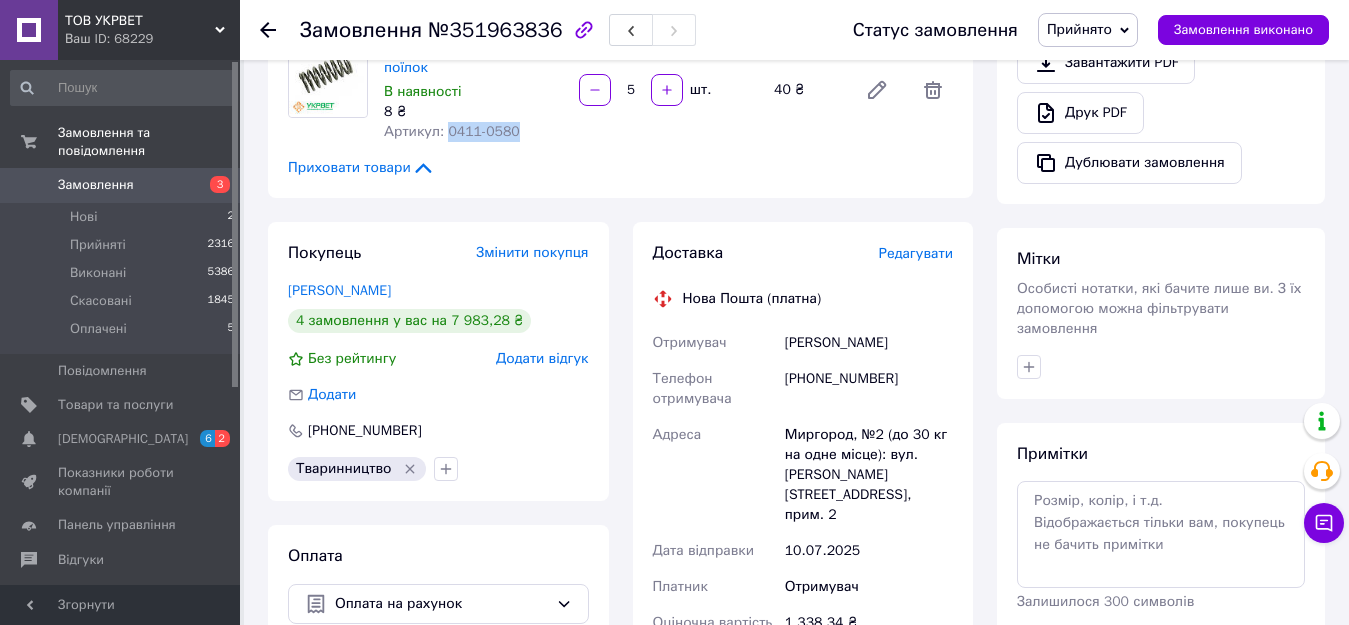 scroll, scrollTop: 677, scrollLeft: 0, axis: vertical 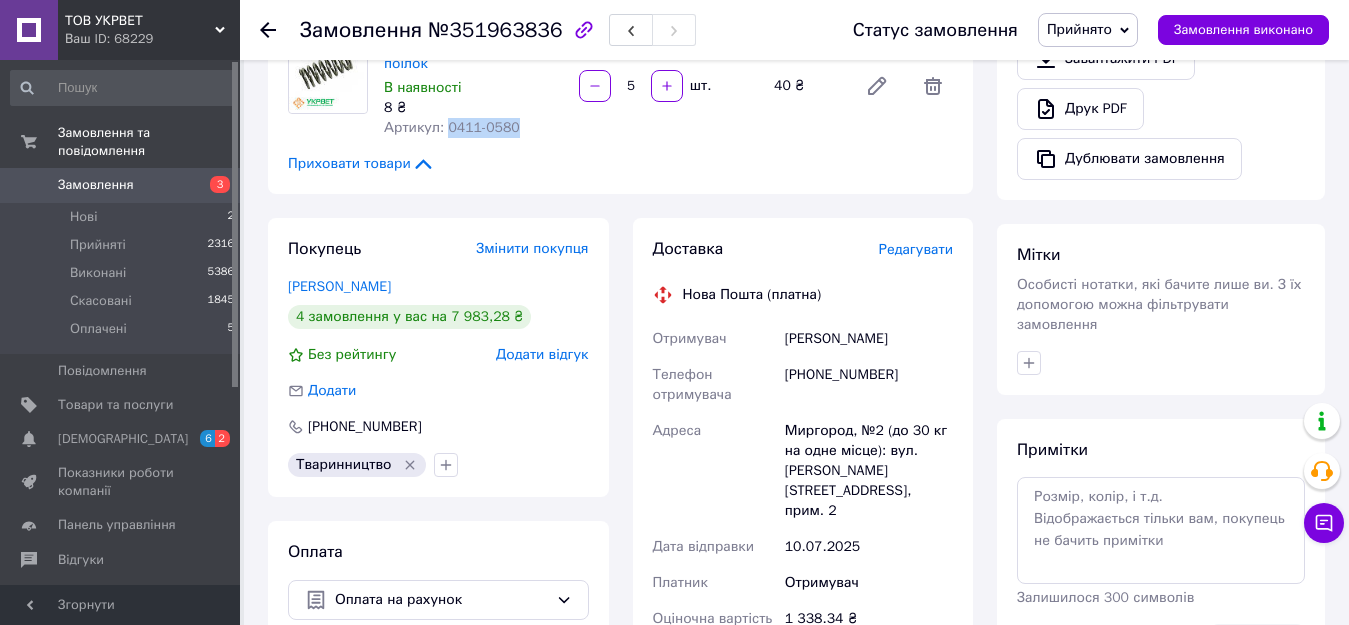 click on "Замовлення" at bounding box center (96, 185) 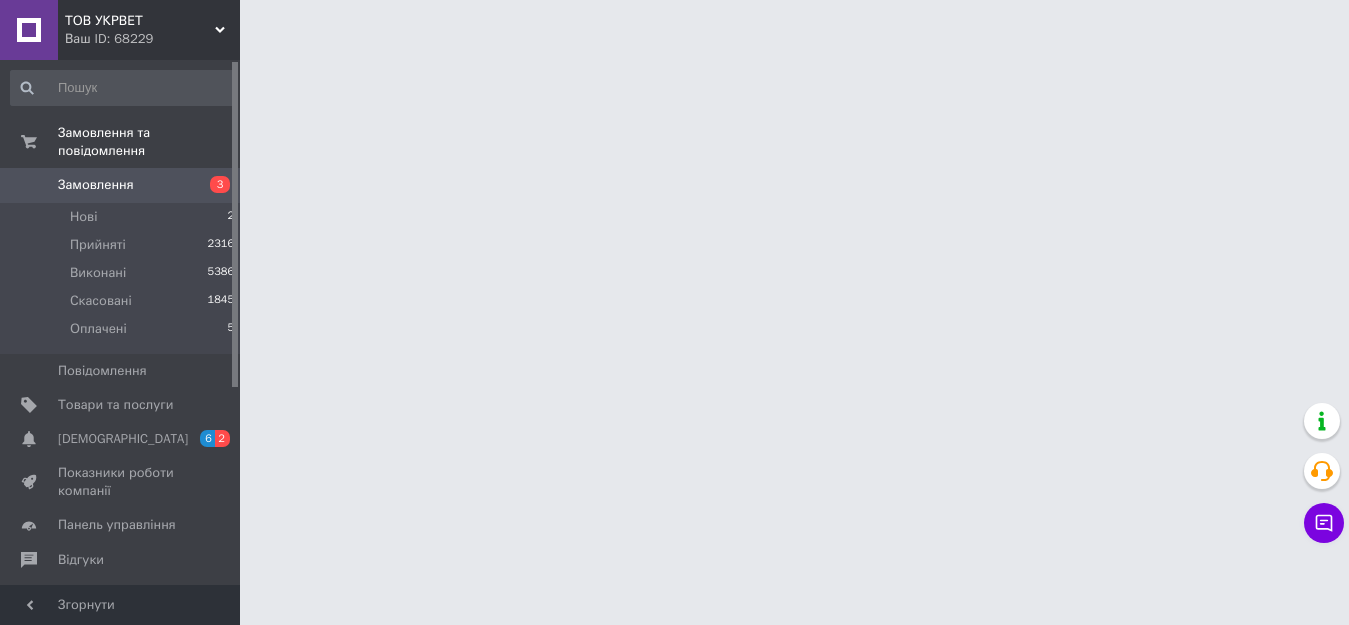 scroll, scrollTop: 0, scrollLeft: 0, axis: both 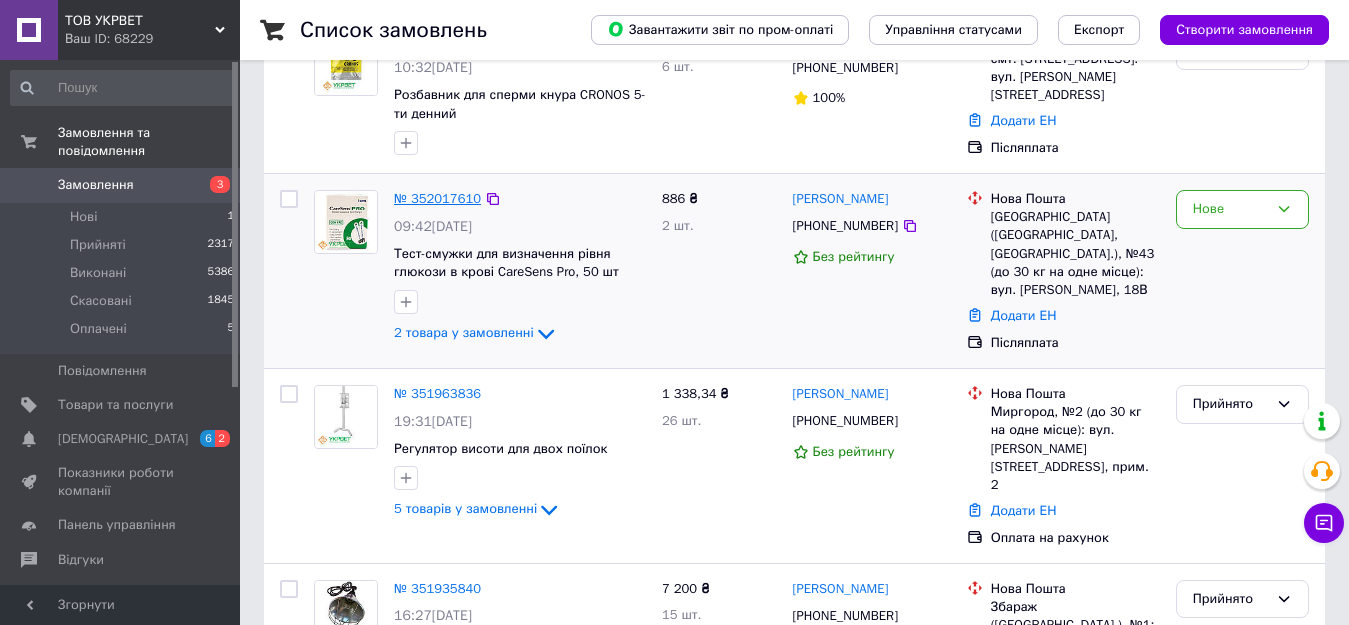 click on "№ 352017610" at bounding box center (437, 198) 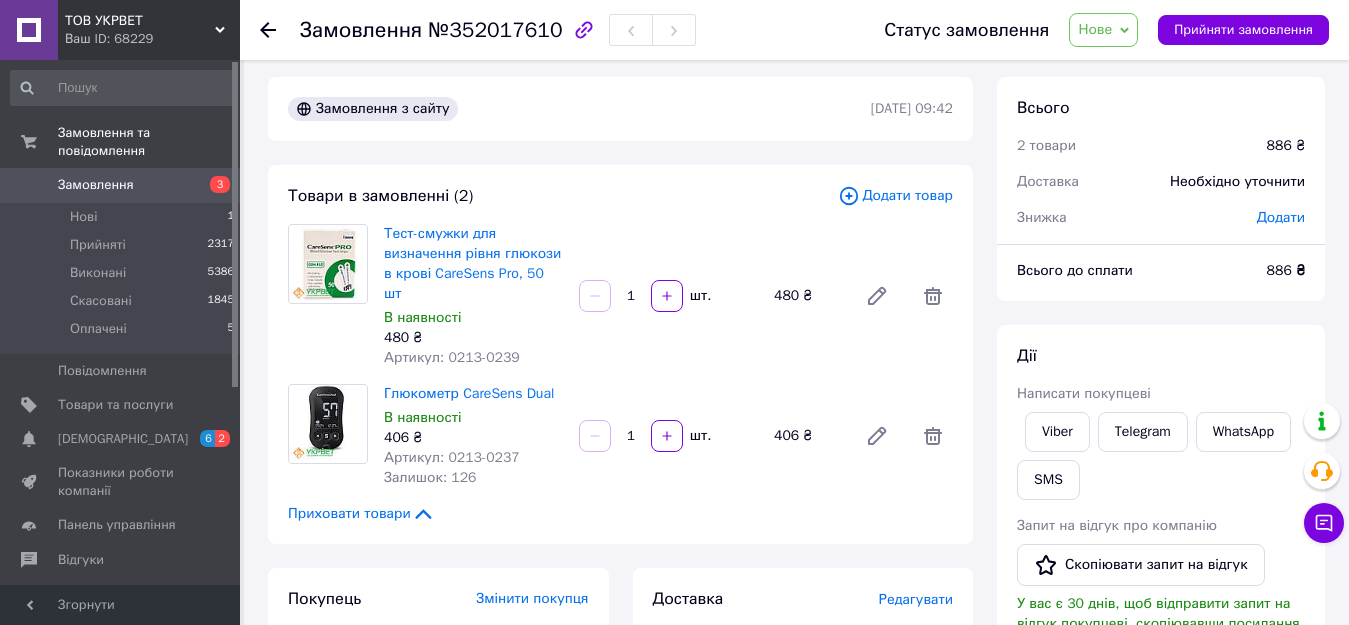 scroll, scrollTop: 0, scrollLeft: 0, axis: both 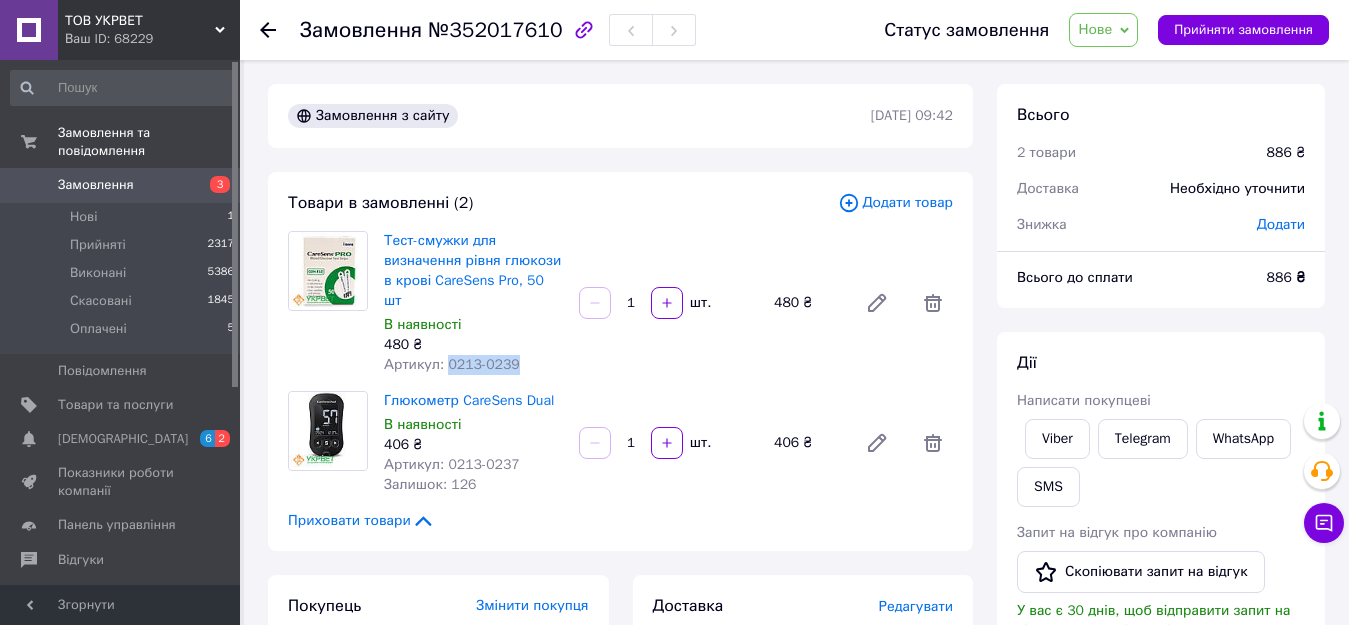 drag, startPoint x: 442, startPoint y: 343, endPoint x: 515, endPoint y: 341, distance: 73.02739 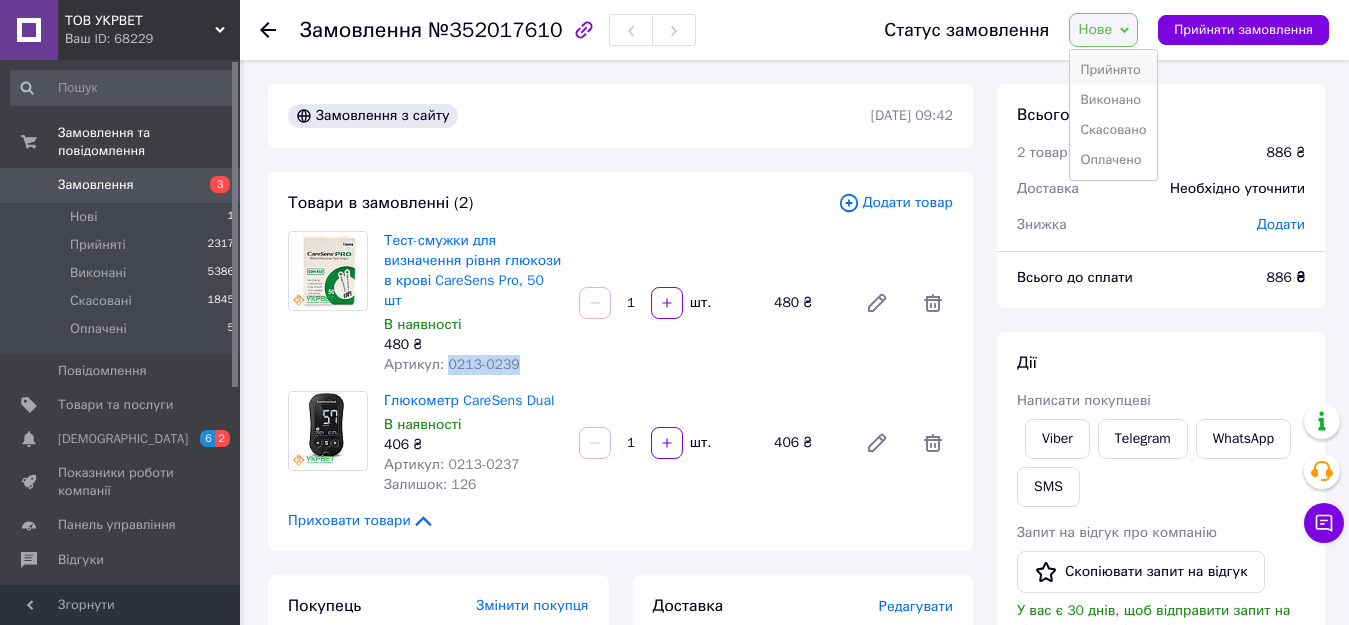 click on "Прийнято" at bounding box center (1113, 70) 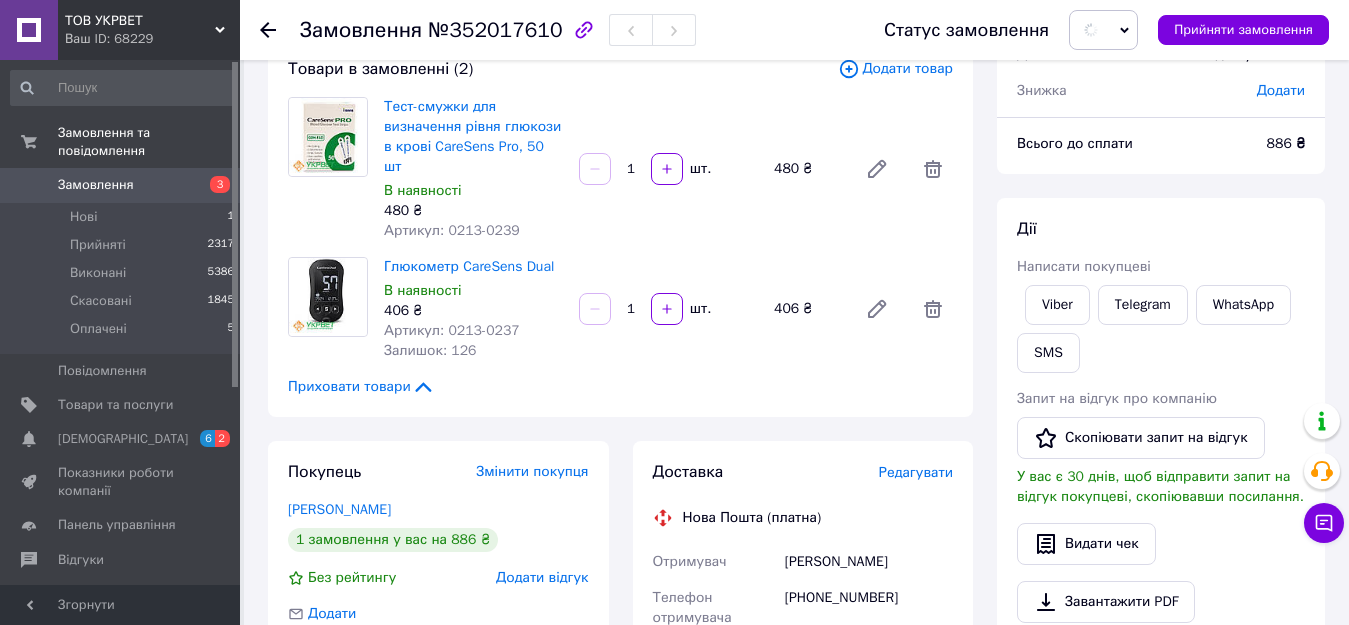 scroll, scrollTop: 100, scrollLeft: 0, axis: vertical 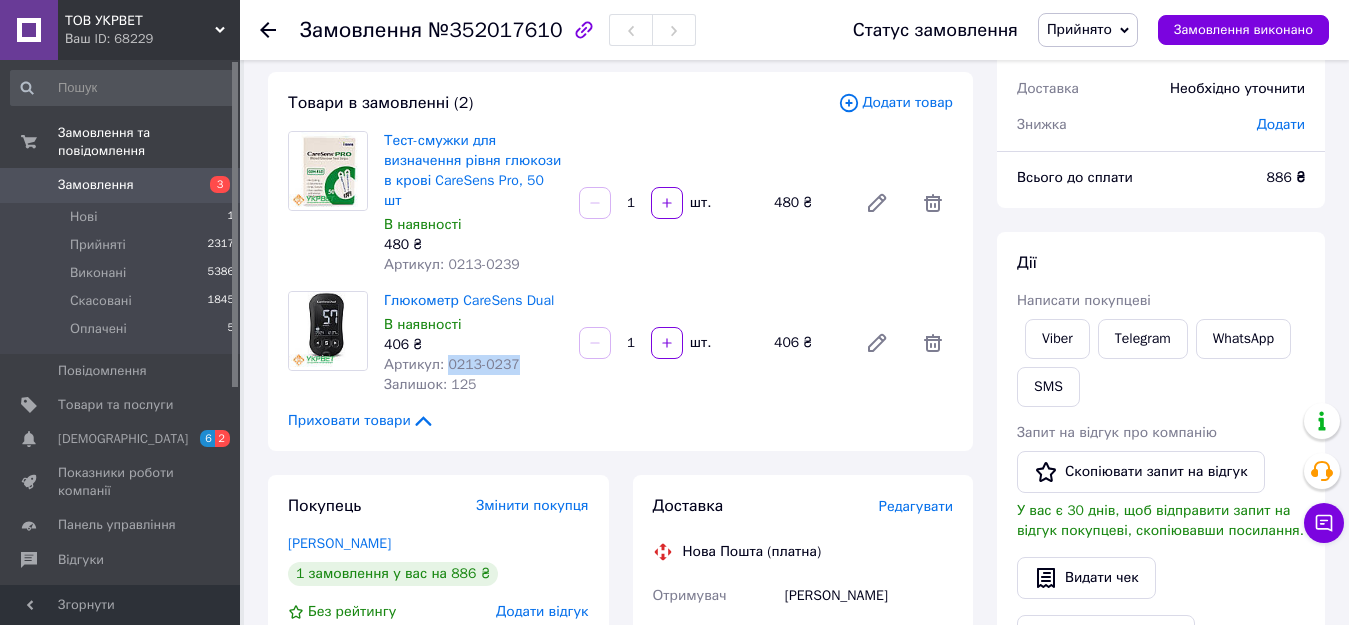 drag, startPoint x: 441, startPoint y: 347, endPoint x: 512, endPoint y: 341, distance: 71.25307 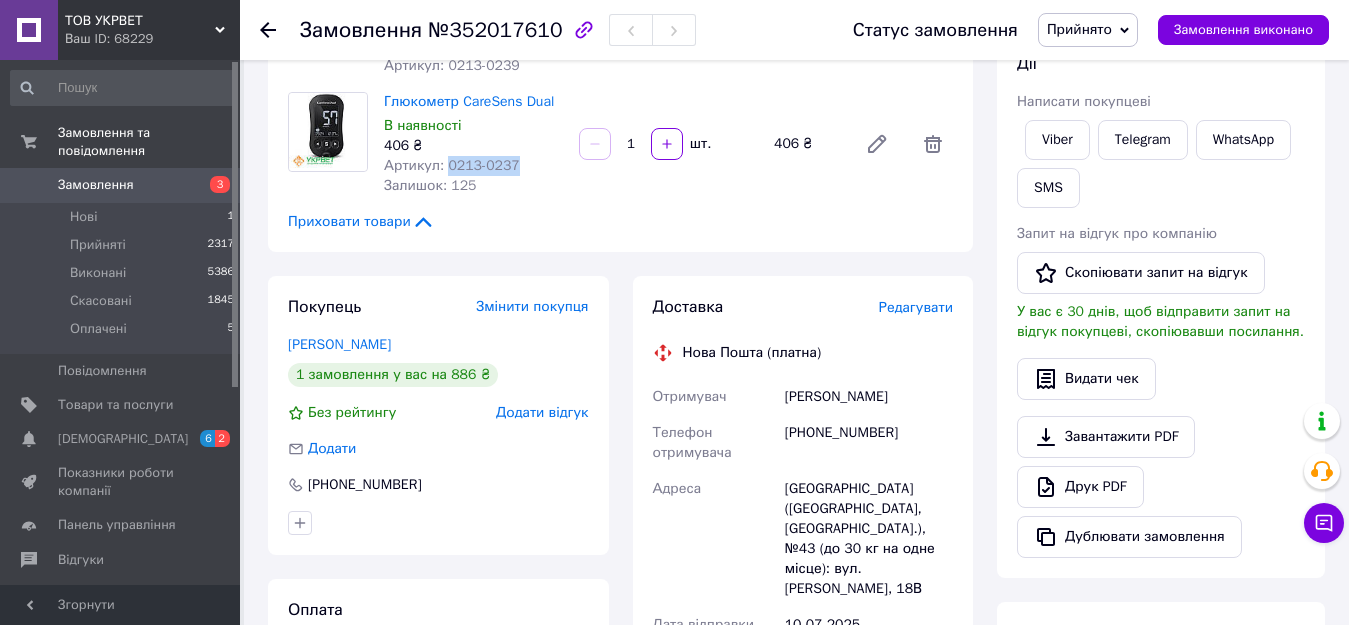 scroll, scrollTop: 300, scrollLeft: 0, axis: vertical 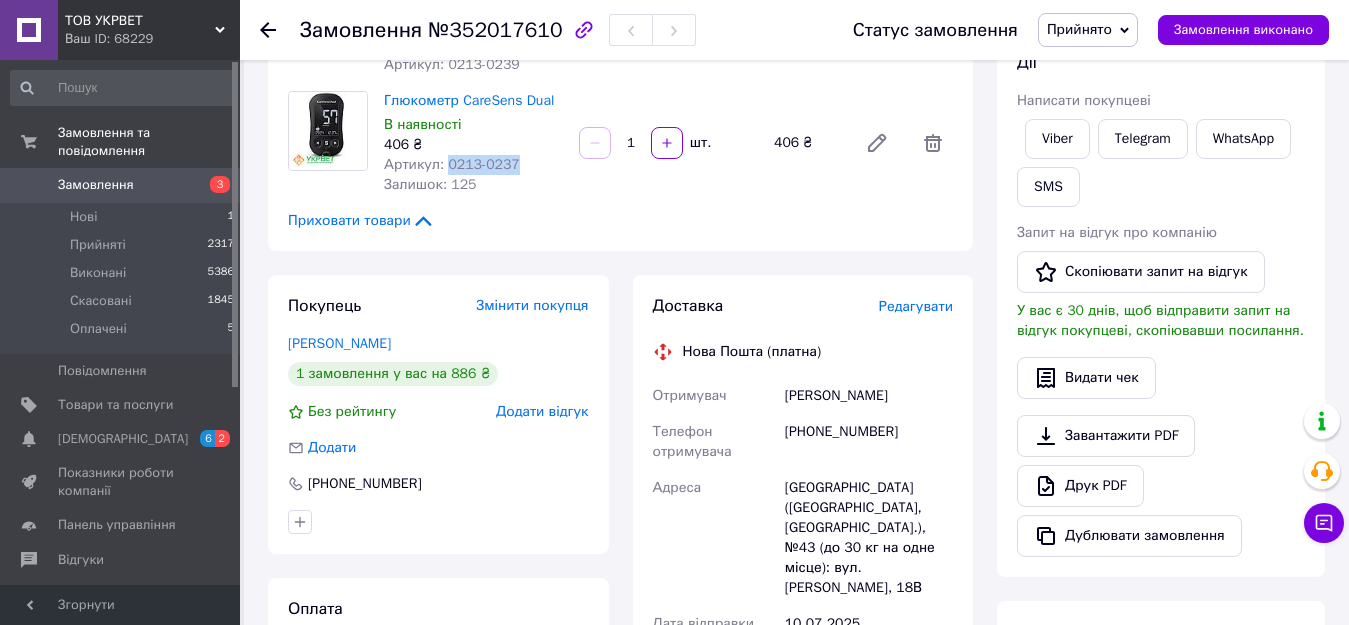 drag, startPoint x: 780, startPoint y: 373, endPoint x: 898, endPoint y: 376, distance: 118.03813 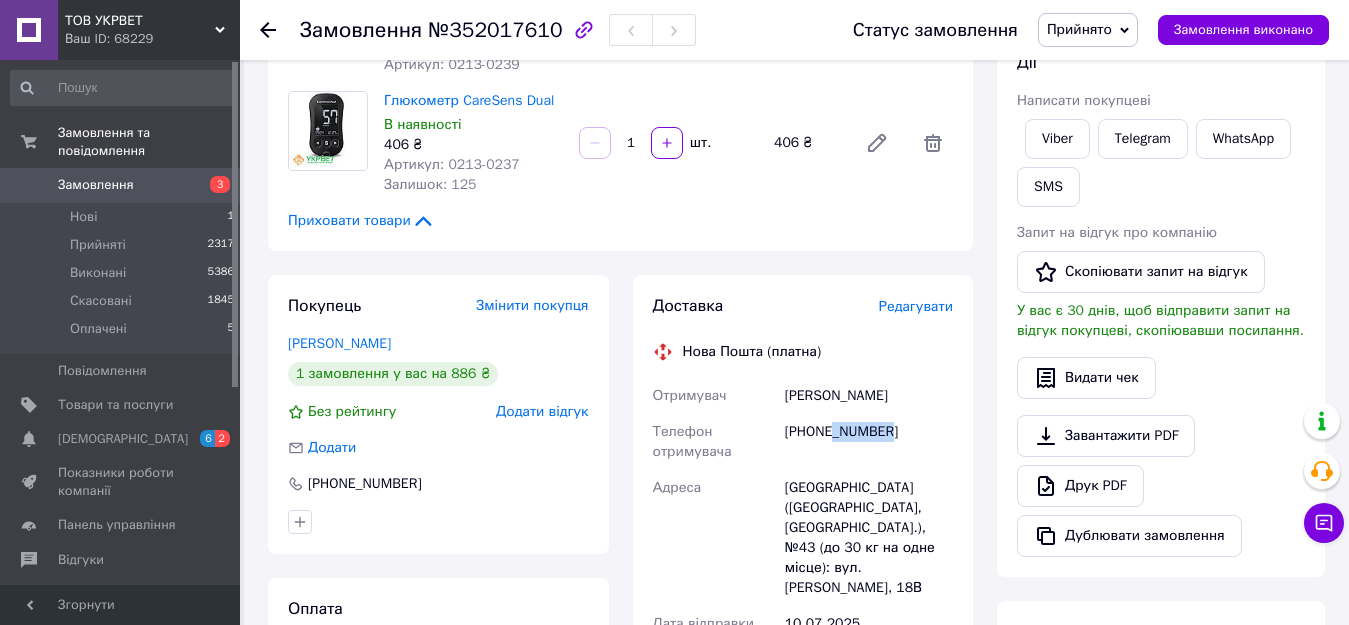 drag, startPoint x: 830, startPoint y: 410, endPoint x: 882, endPoint y: 409, distance: 52.009613 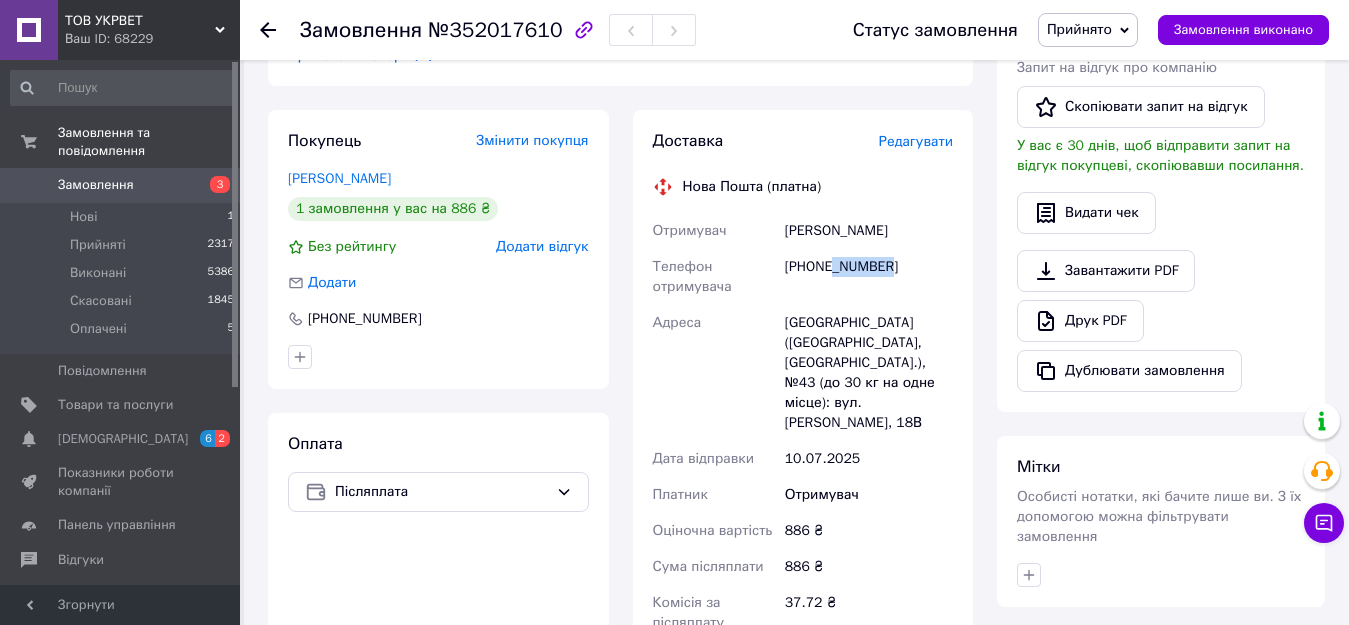scroll, scrollTop: 500, scrollLeft: 0, axis: vertical 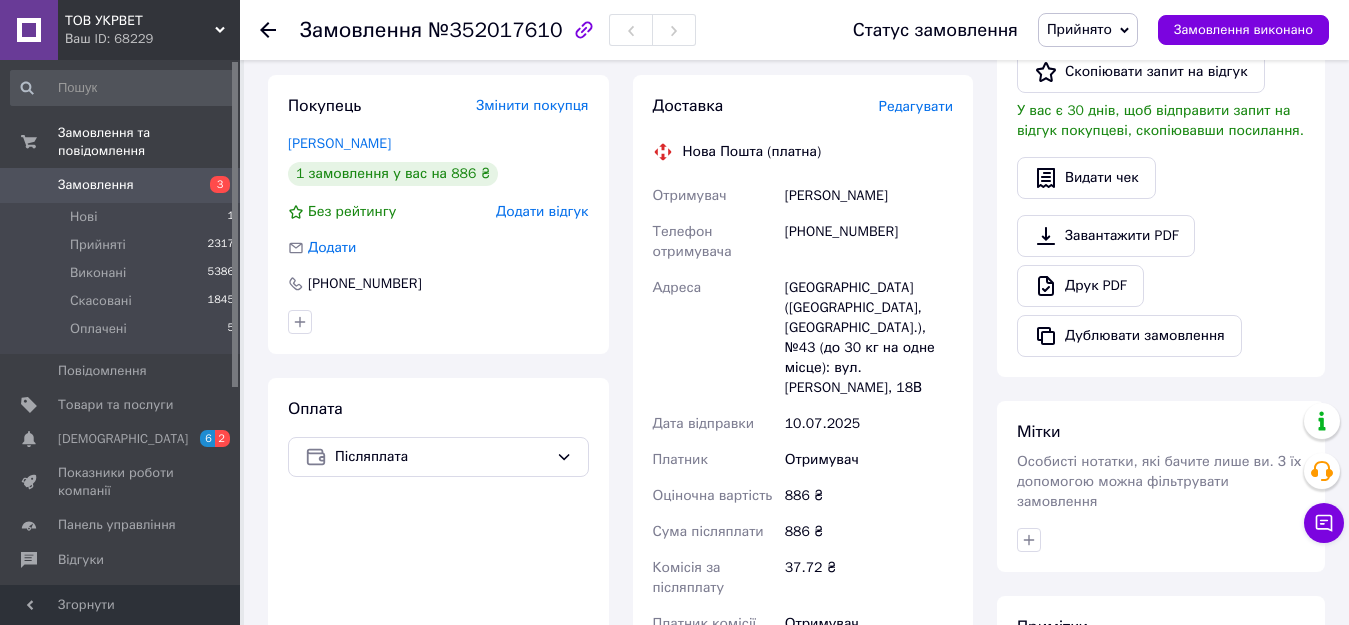 click on "[GEOGRAPHIC_DATA] ([GEOGRAPHIC_DATA], [GEOGRAPHIC_DATA].), №43 (до 30 кг на одне місце): вул. [PERSON_NAME], 18В" at bounding box center (869, 338) 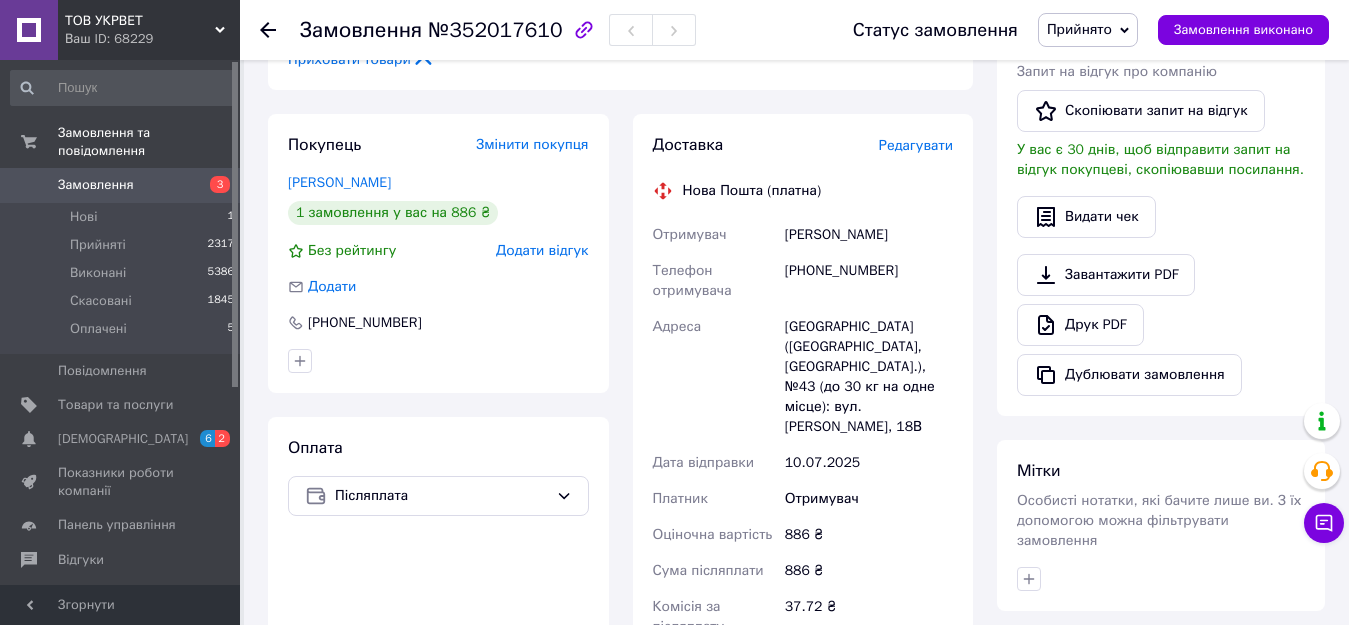 scroll, scrollTop: 500, scrollLeft: 0, axis: vertical 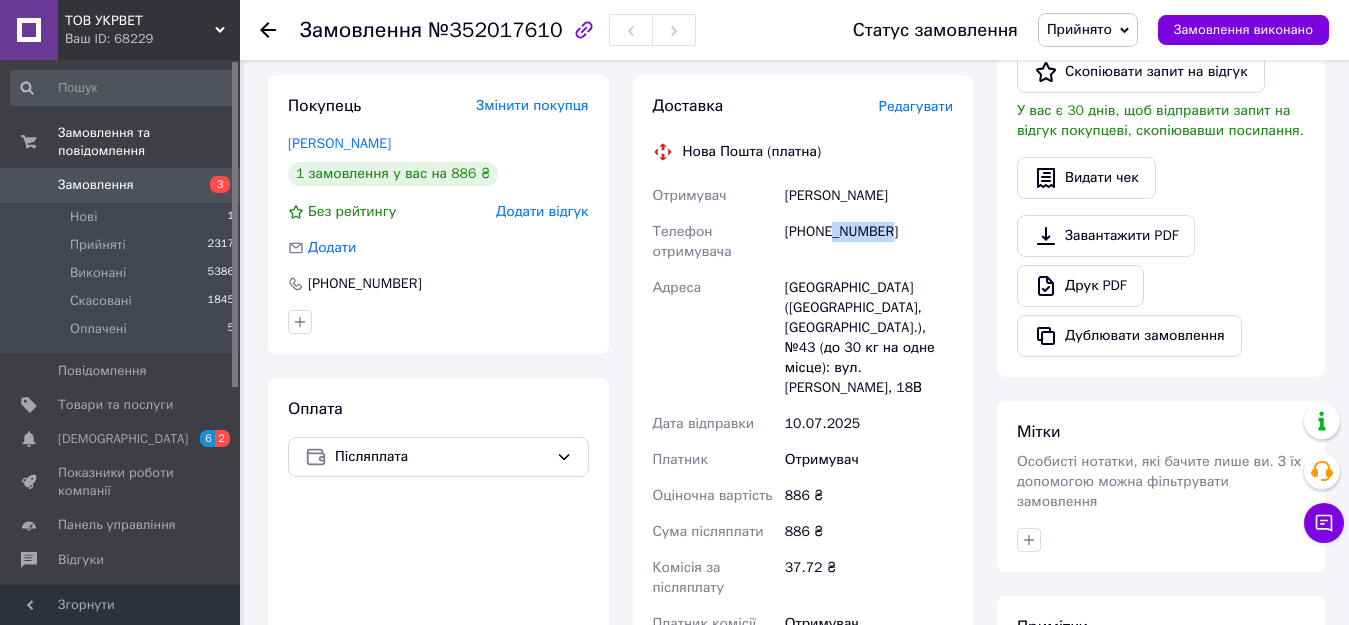 drag, startPoint x: 832, startPoint y: 213, endPoint x: 882, endPoint y: 213, distance: 50 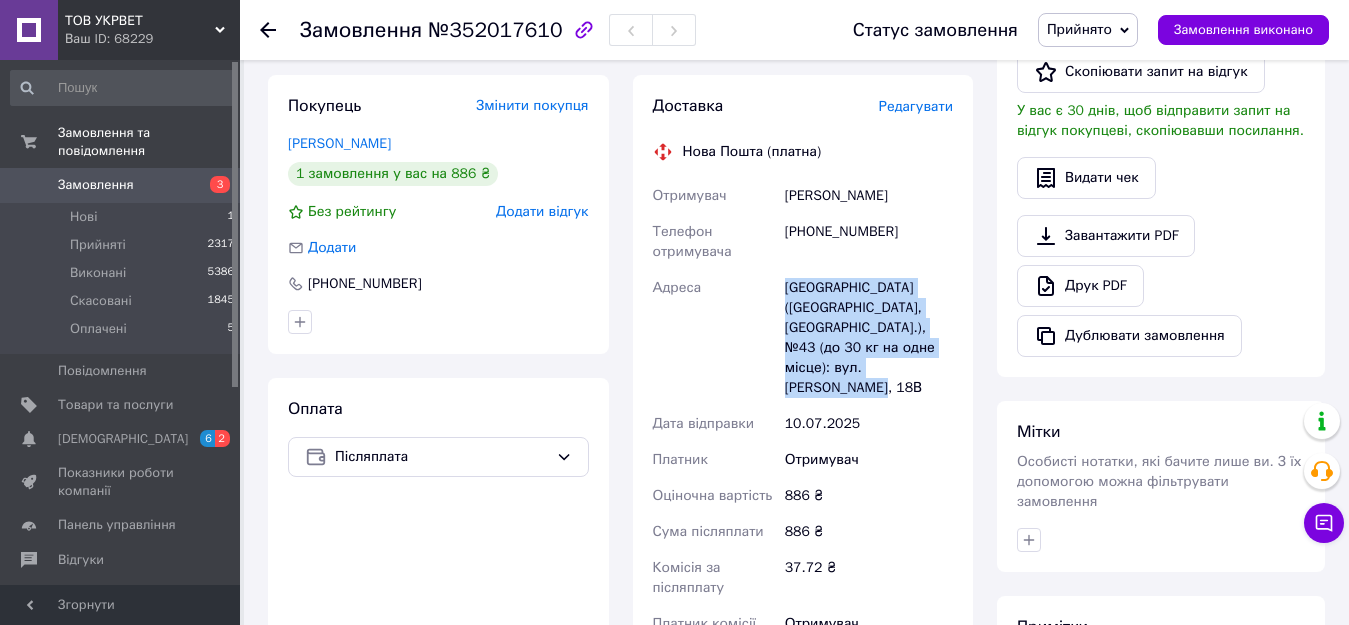 drag, startPoint x: 786, startPoint y: 269, endPoint x: 921, endPoint y: 347, distance: 155.91344 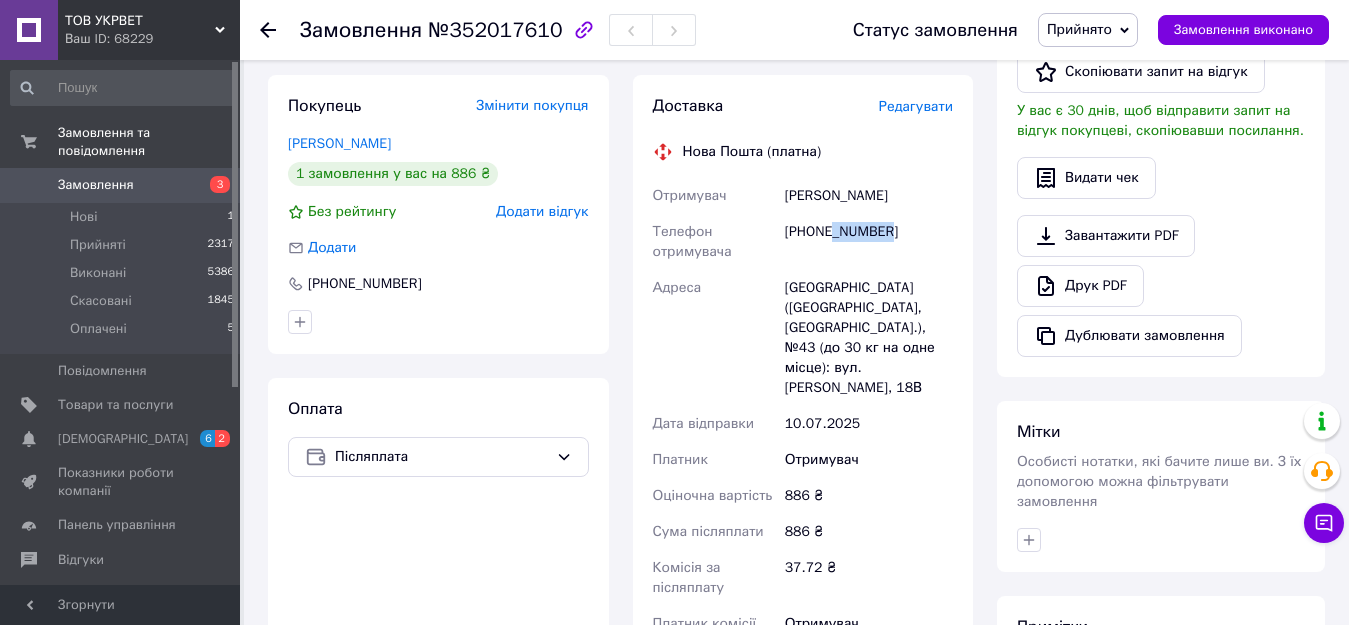 drag, startPoint x: 832, startPoint y: 208, endPoint x: 886, endPoint y: 216, distance: 54.589375 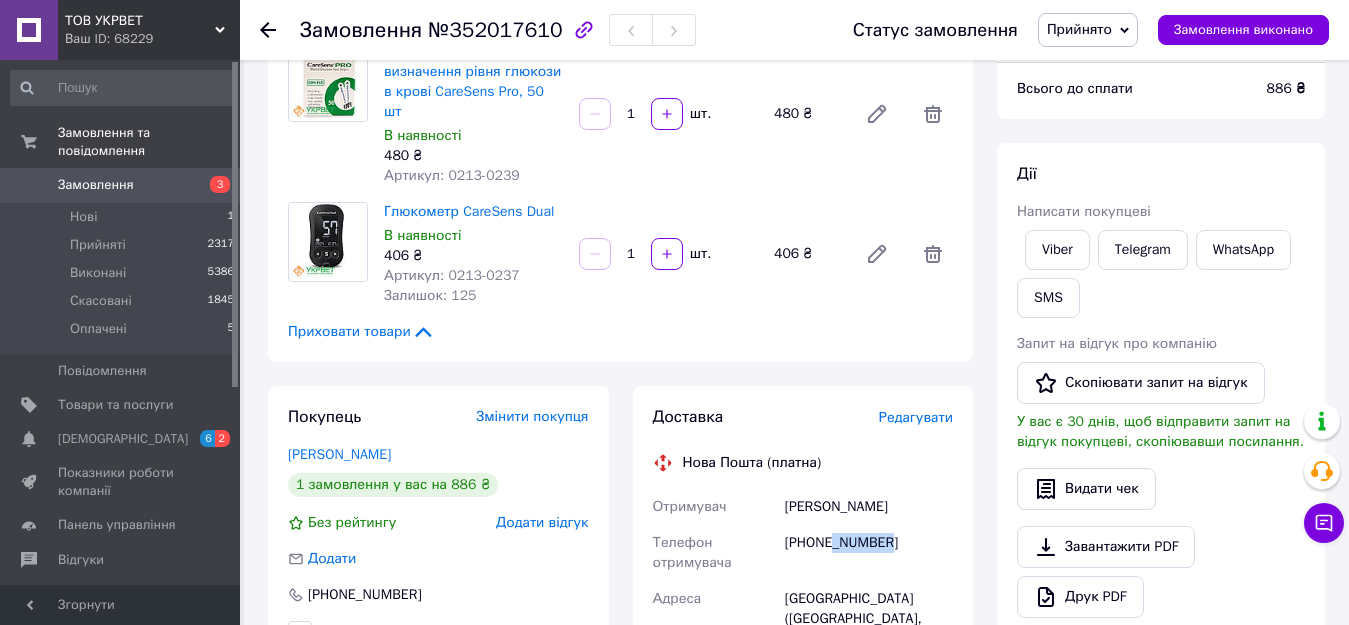 scroll, scrollTop: 100, scrollLeft: 0, axis: vertical 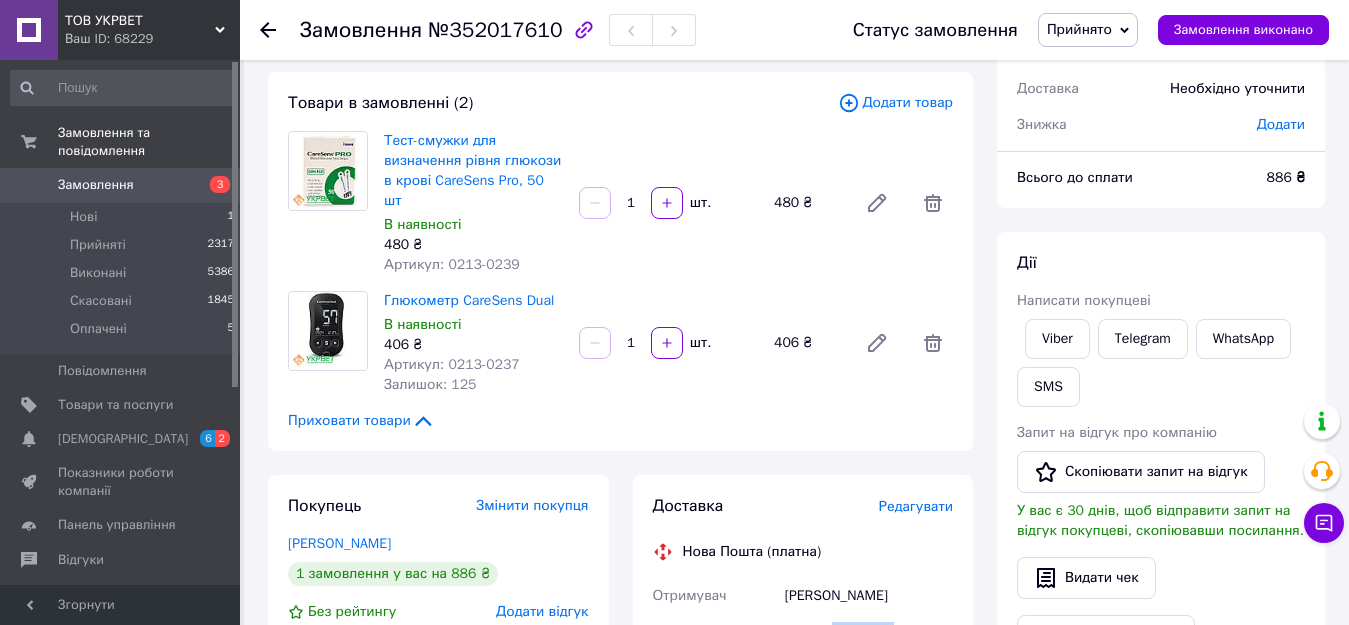 click on "Замовлення" at bounding box center (121, 185) 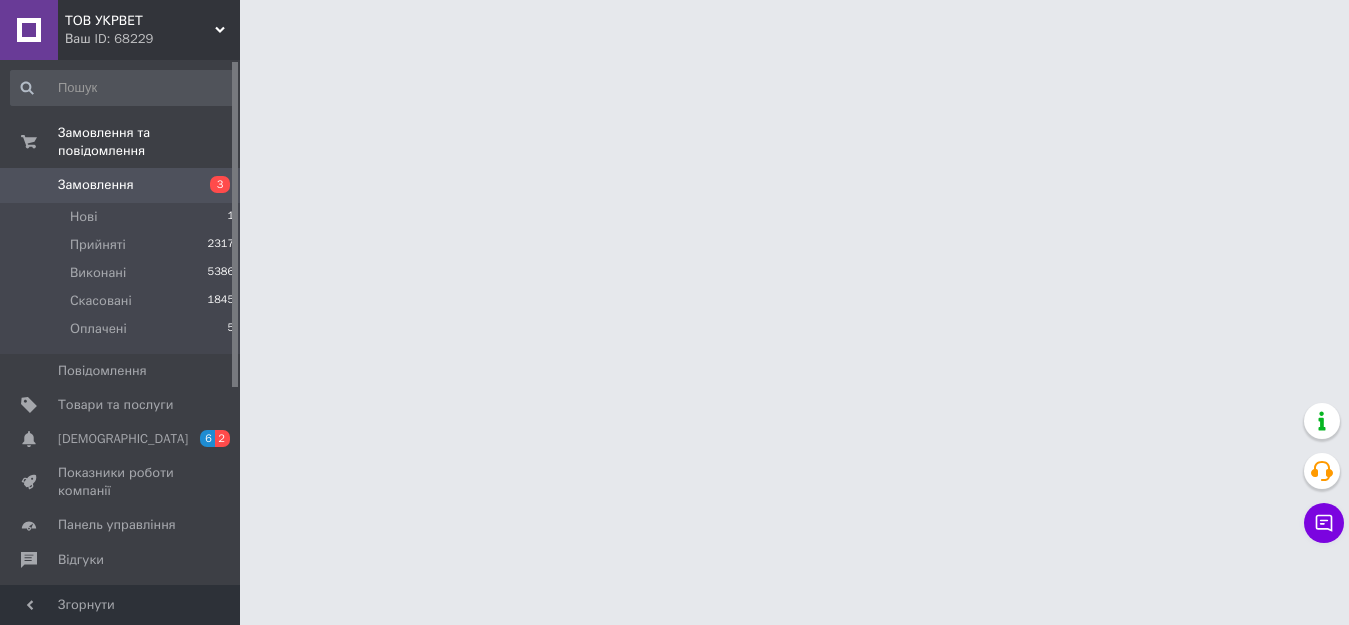 scroll, scrollTop: 0, scrollLeft: 0, axis: both 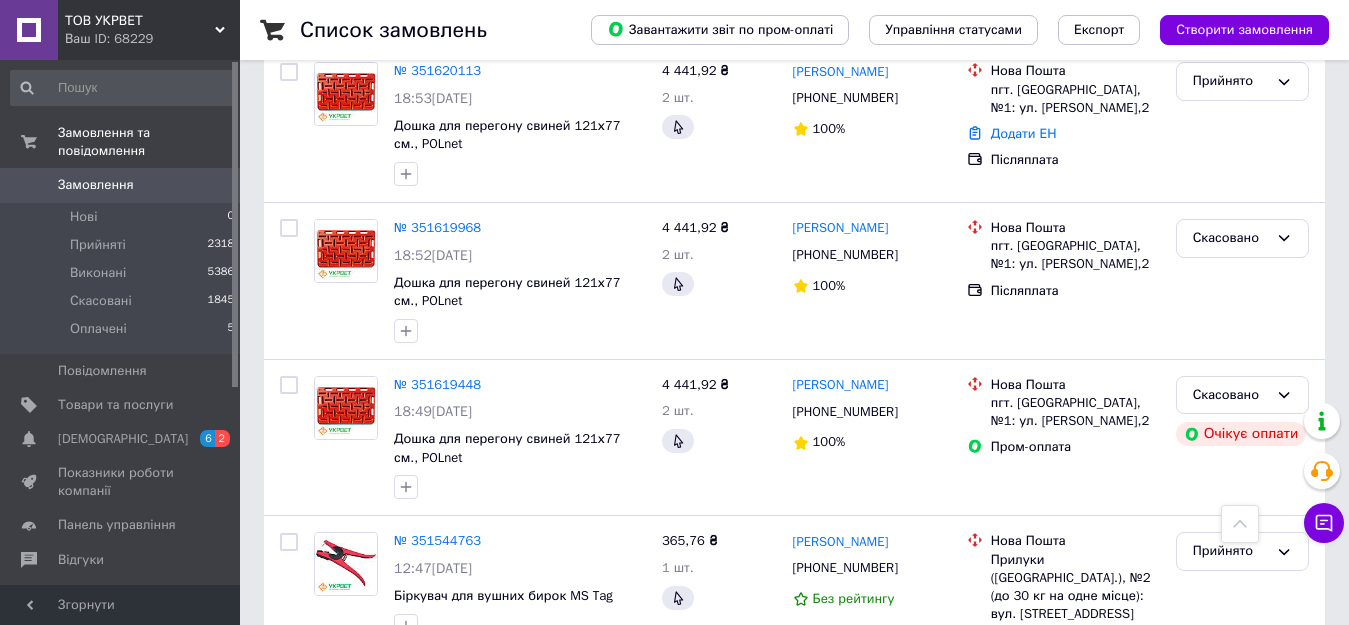 click at bounding box center (520, 331) 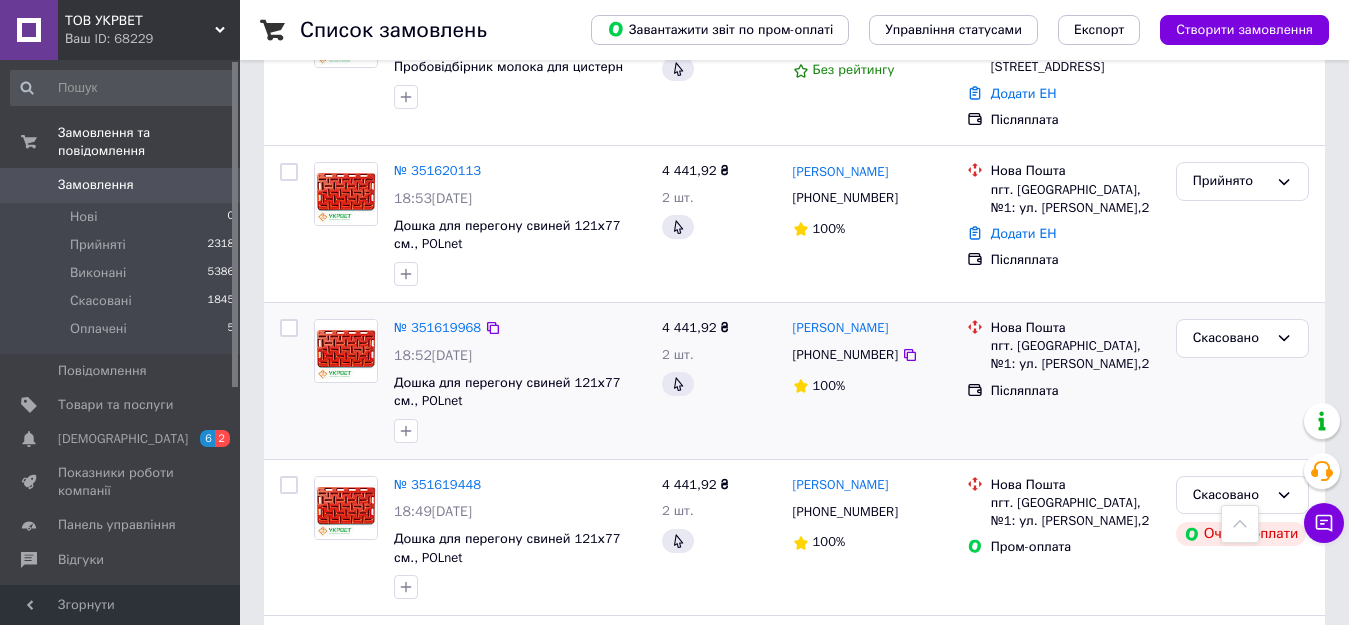 click on "Дошка для перегону свиней 121х77 см., POLnet" at bounding box center [520, 392] 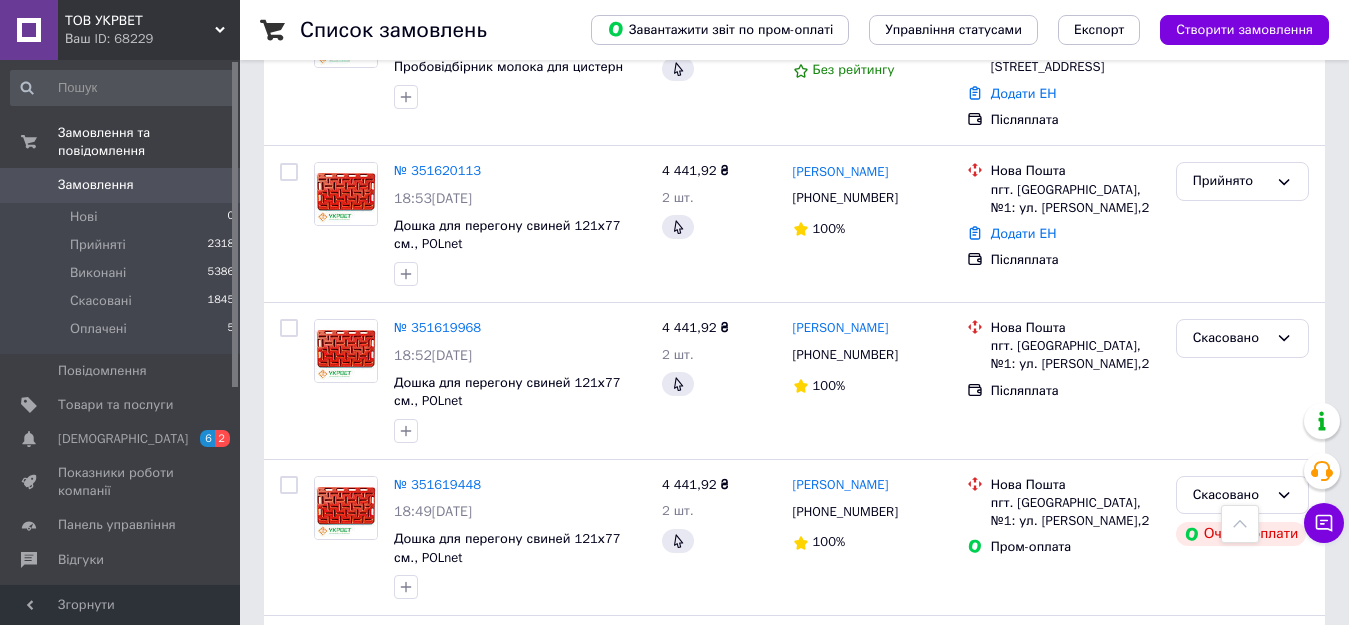 scroll, scrollTop: 1100, scrollLeft: 0, axis: vertical 